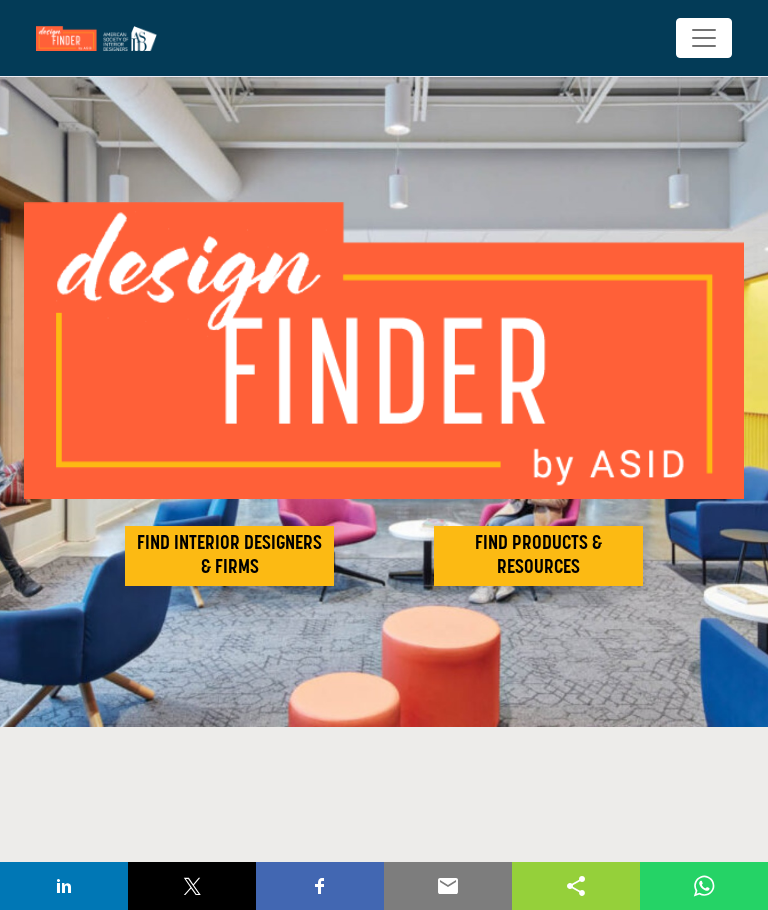 scroll, scrollTop: 0, scrollLeft: 0, axis: both 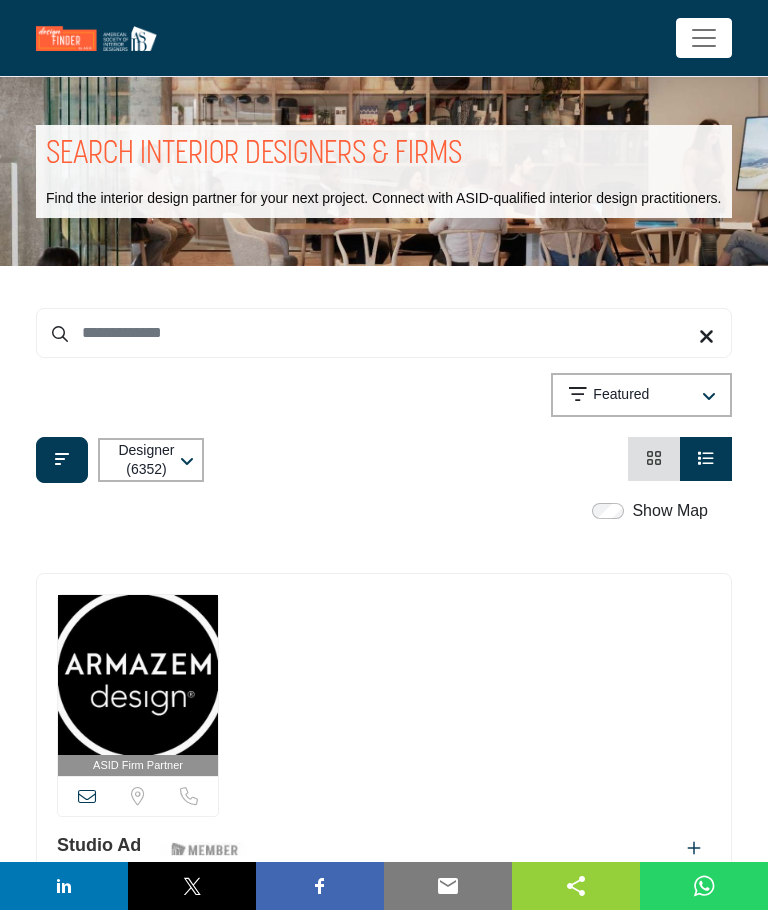 click on "Show Map" at bounding box center (670, 511) 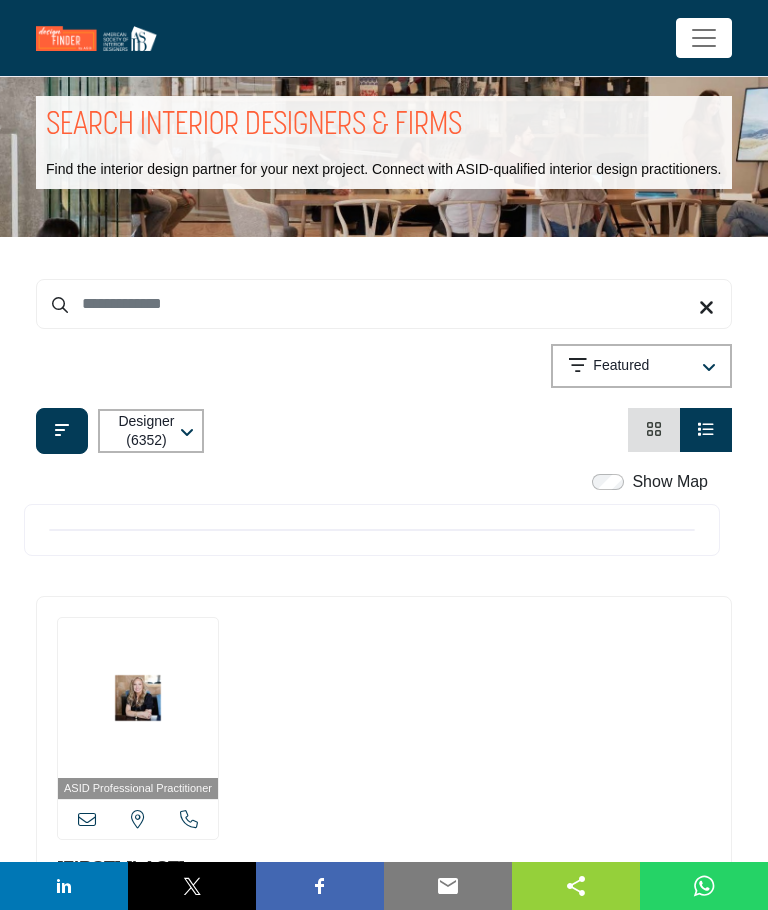 scroll, scrollTop: 0, scrollLeft: 0, axis: both 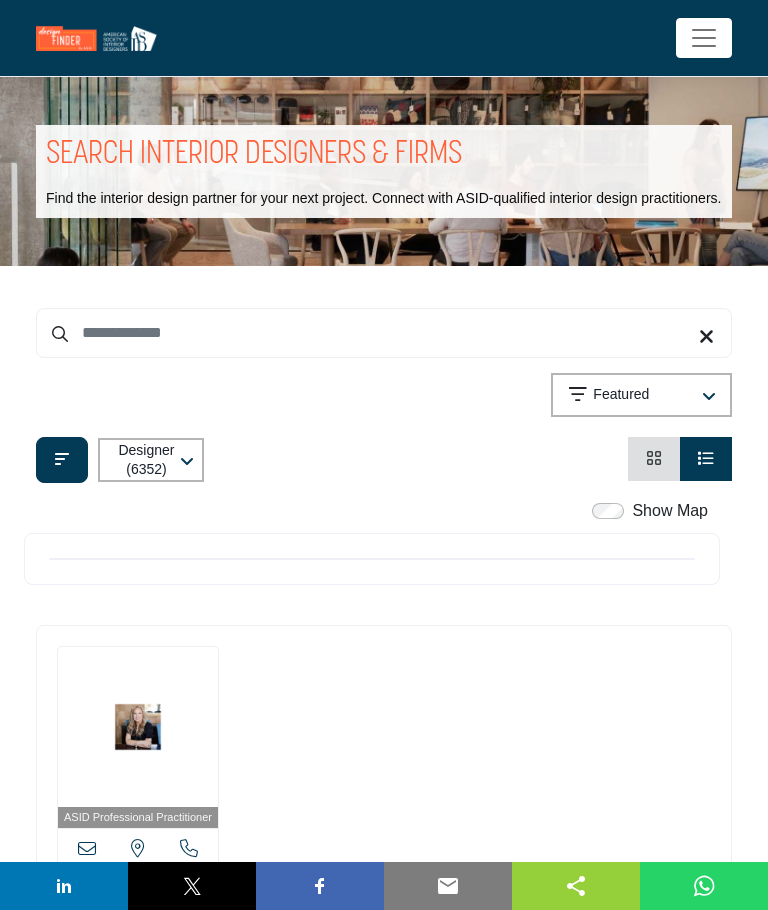click on "Designer (6352)" at bounding box center (146, 460) 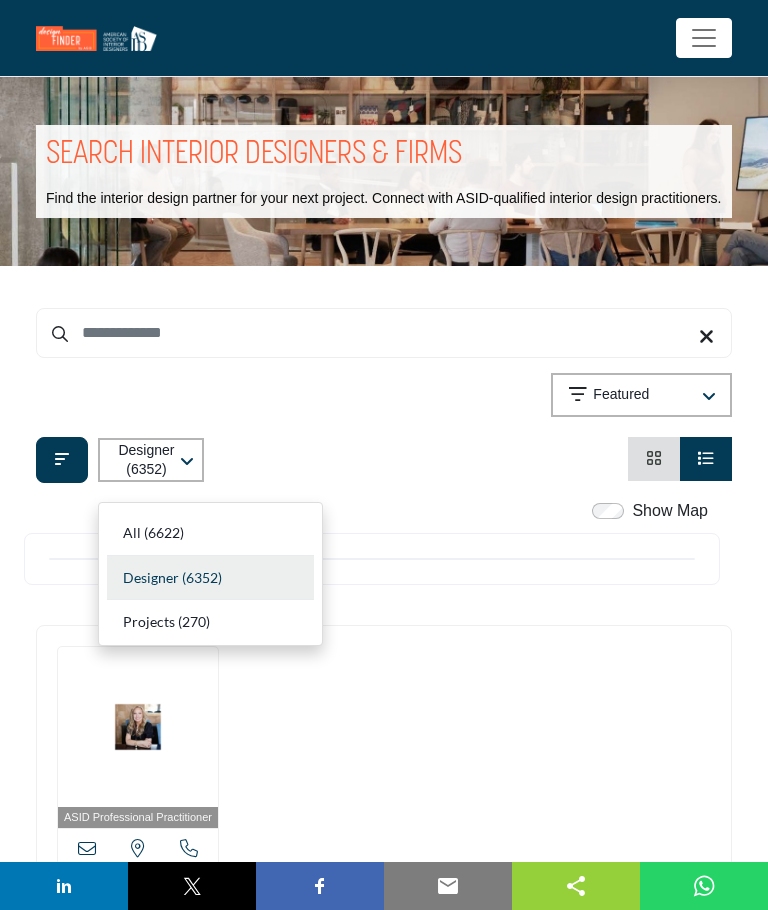 click on "Designer" at bounding box center [151, 577] 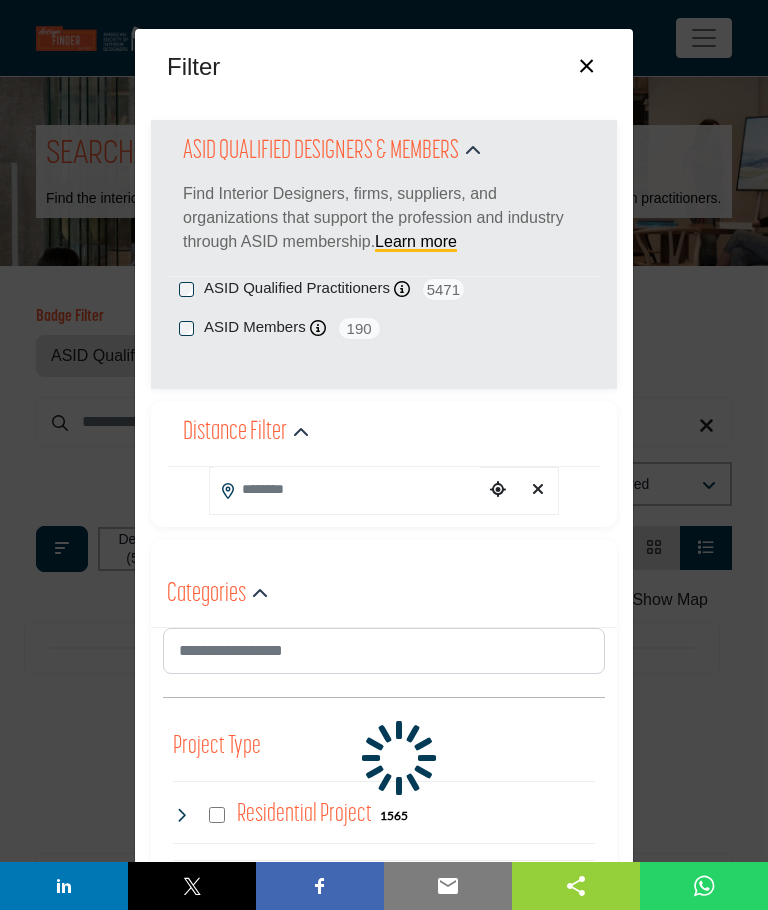 click at bounding box center (347, 489) 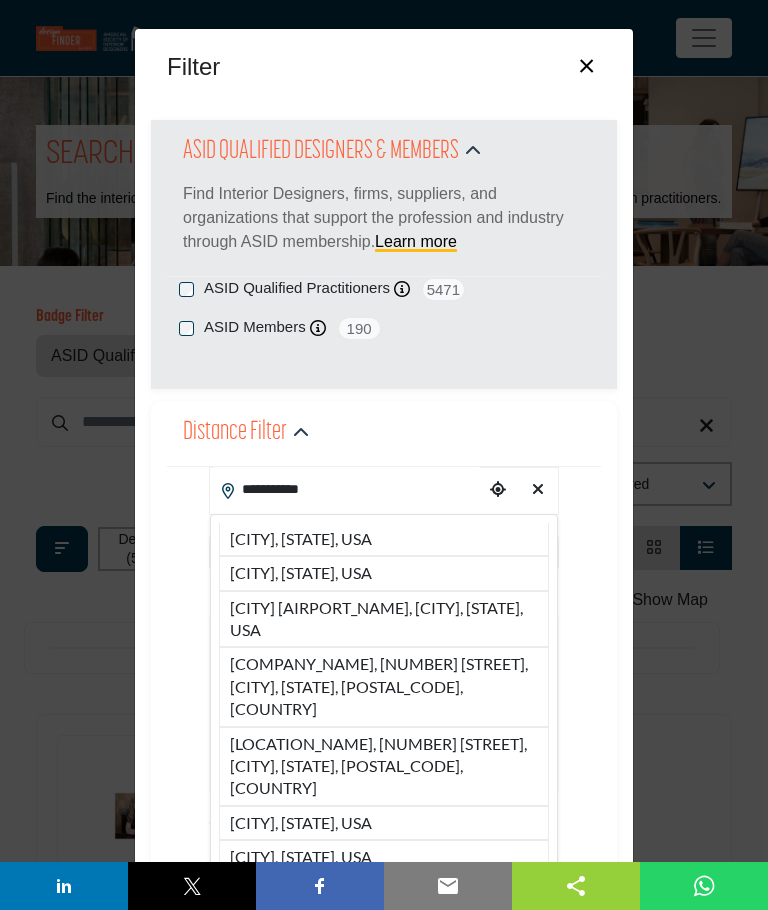 click on "[CITY], [STATE], USA" at bounding box center (384, 539) 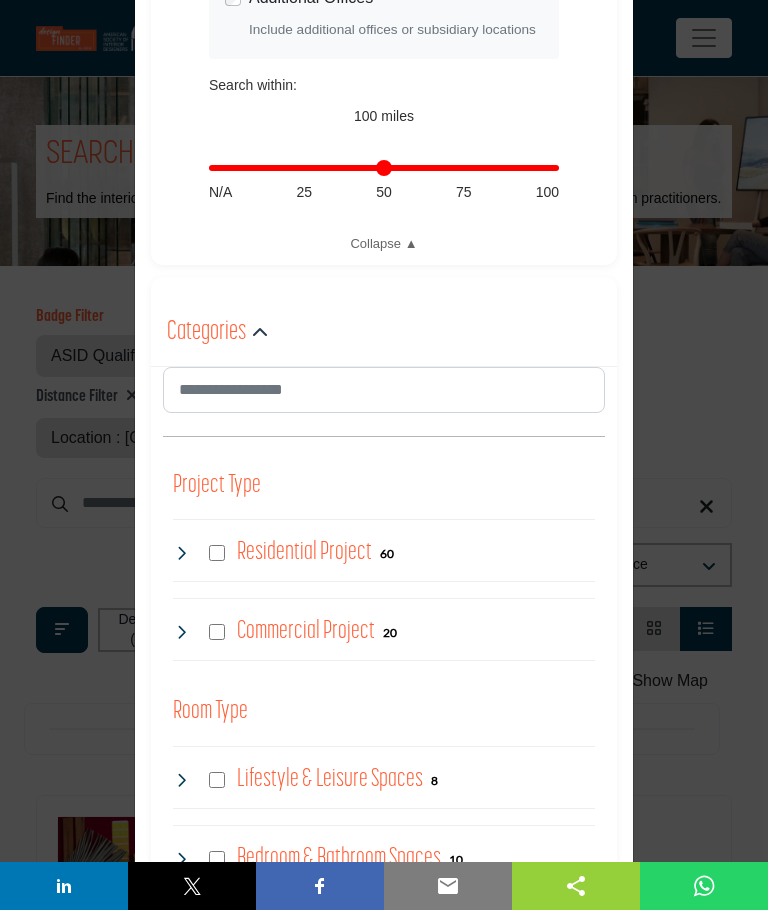 scroll, scrollTop: 735, scrollLeft: 0, axis: vertical 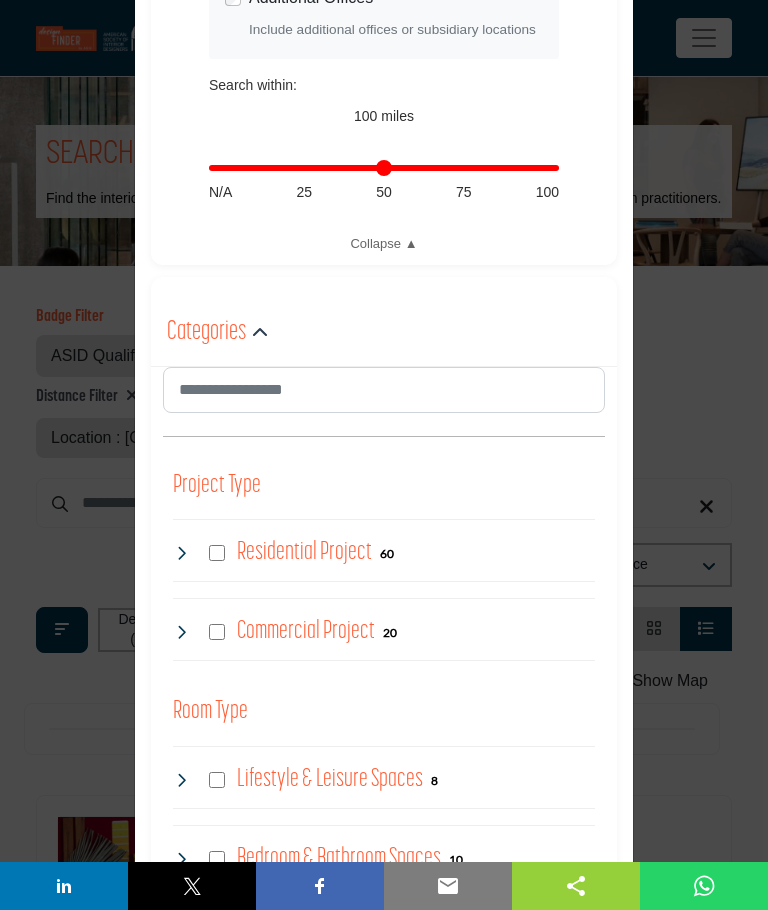 click at bounding box center (217, 553) 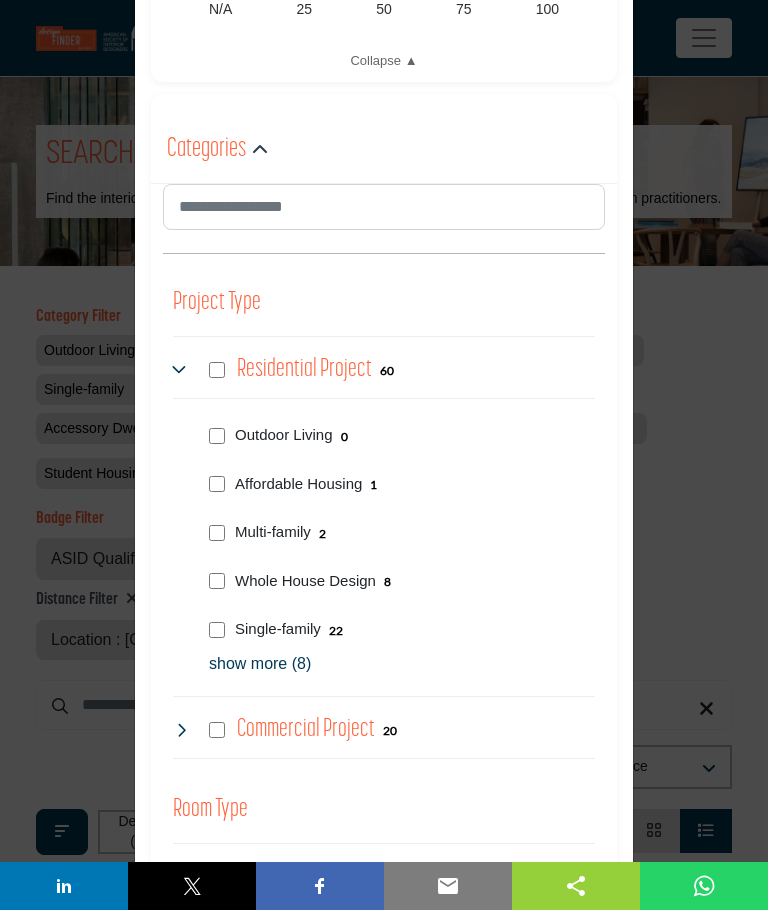 scroll, scrollTop: 921, scrollLeft: 0, axis: vertical 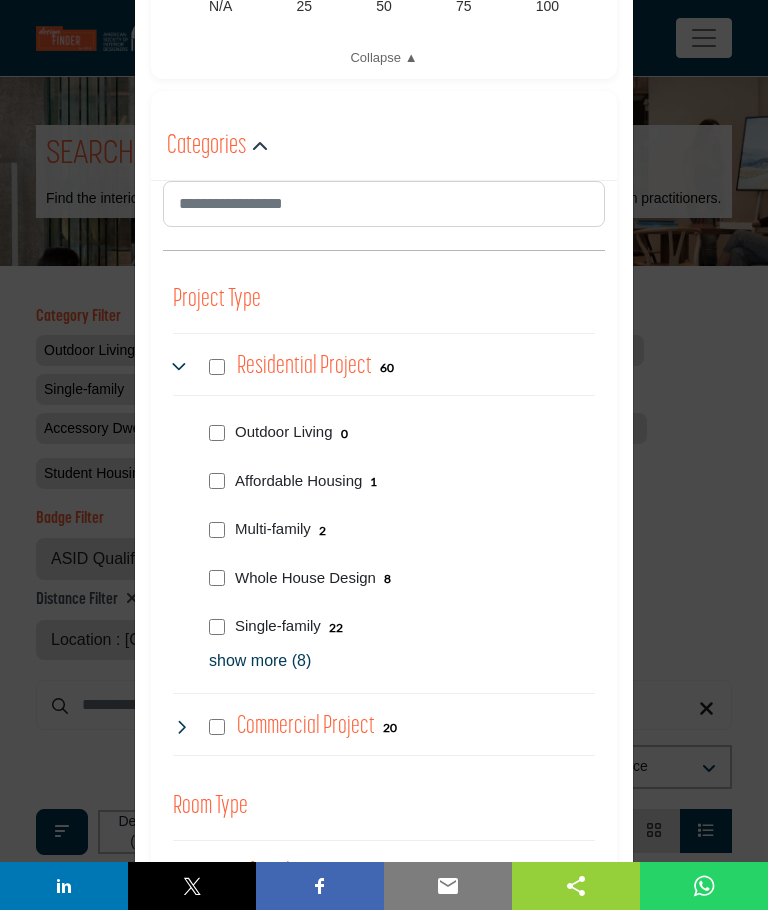 click on "show more (8)" at bounding box center (402, 661) 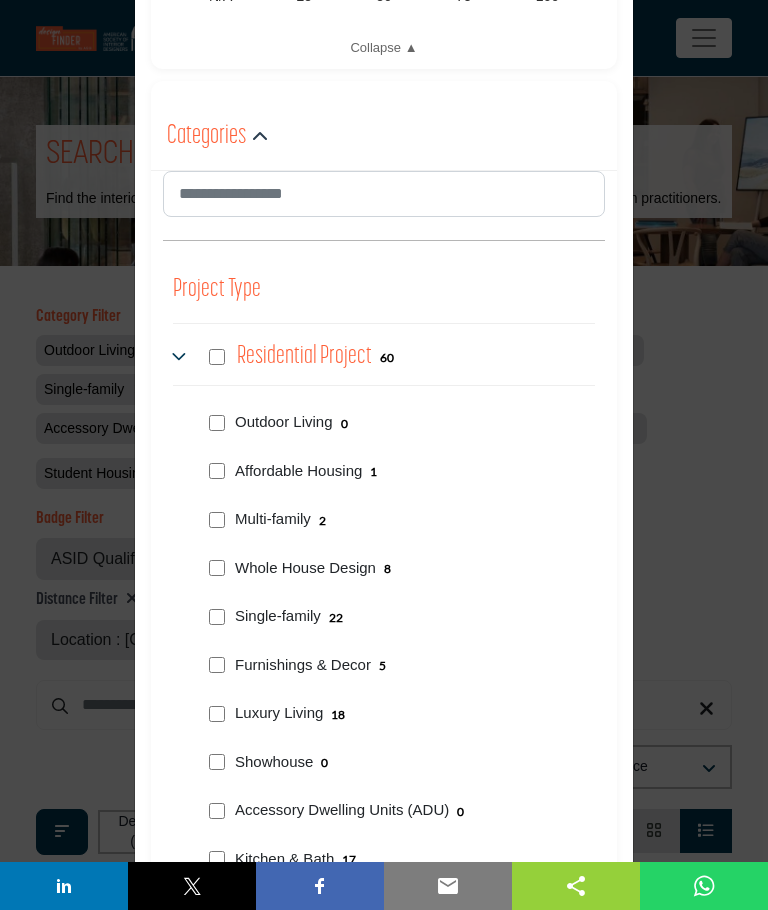 scroll, scrollTop: 927, scrollLeft: 0, axis: vertical 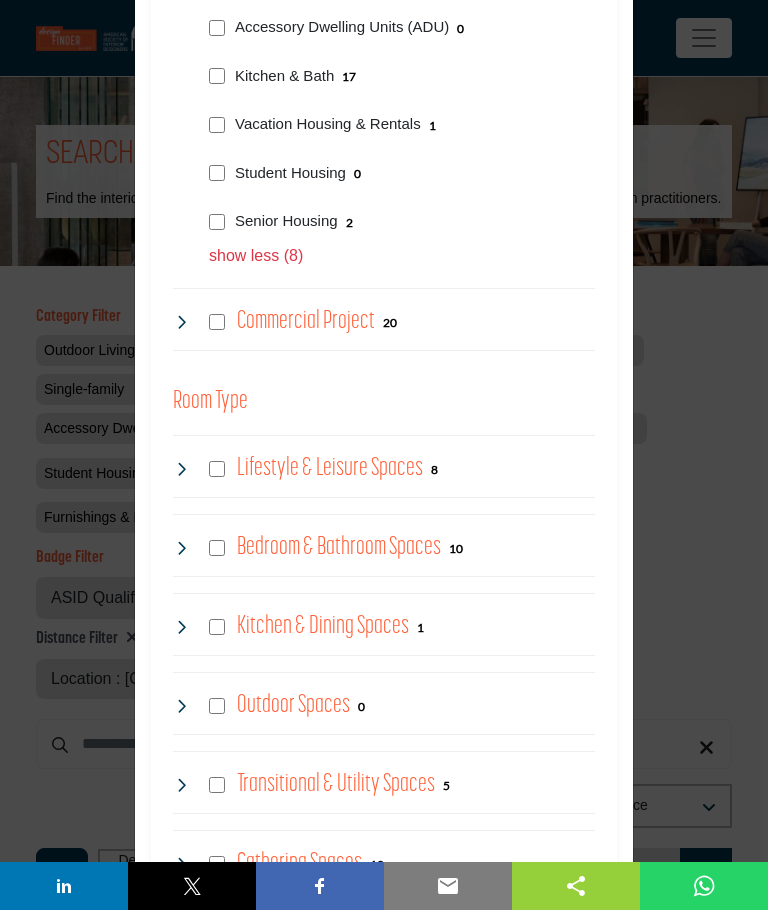 click on "Lifestyle & Leisure Spaces
8" at bounding box center [305, 469] 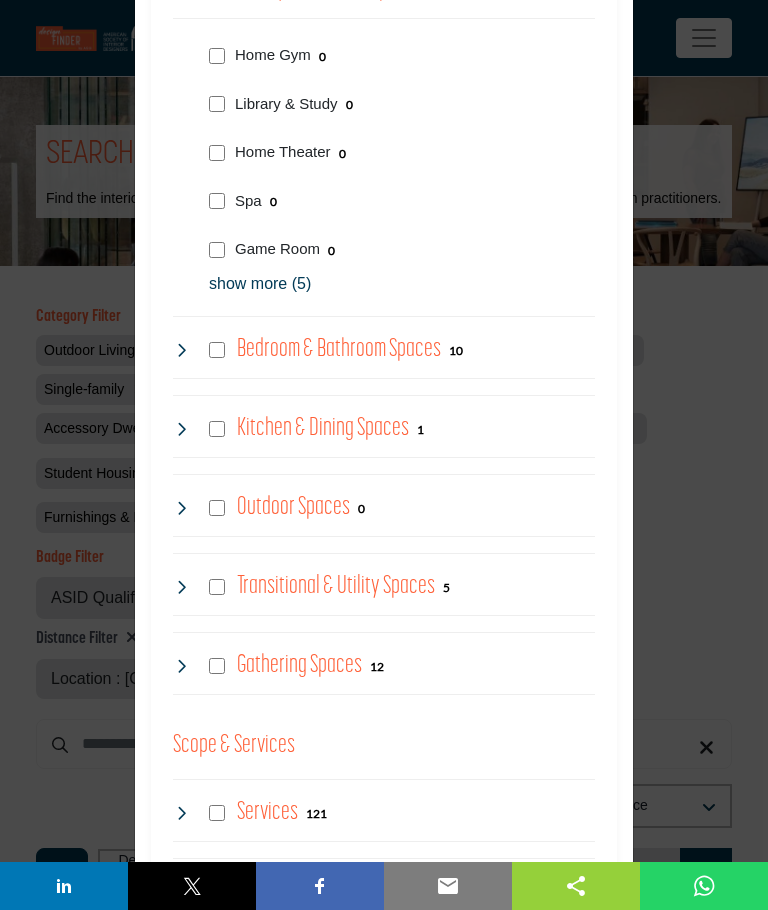 scroll, scrollTop: 2195, scrollLeft: 0, axis: vertical 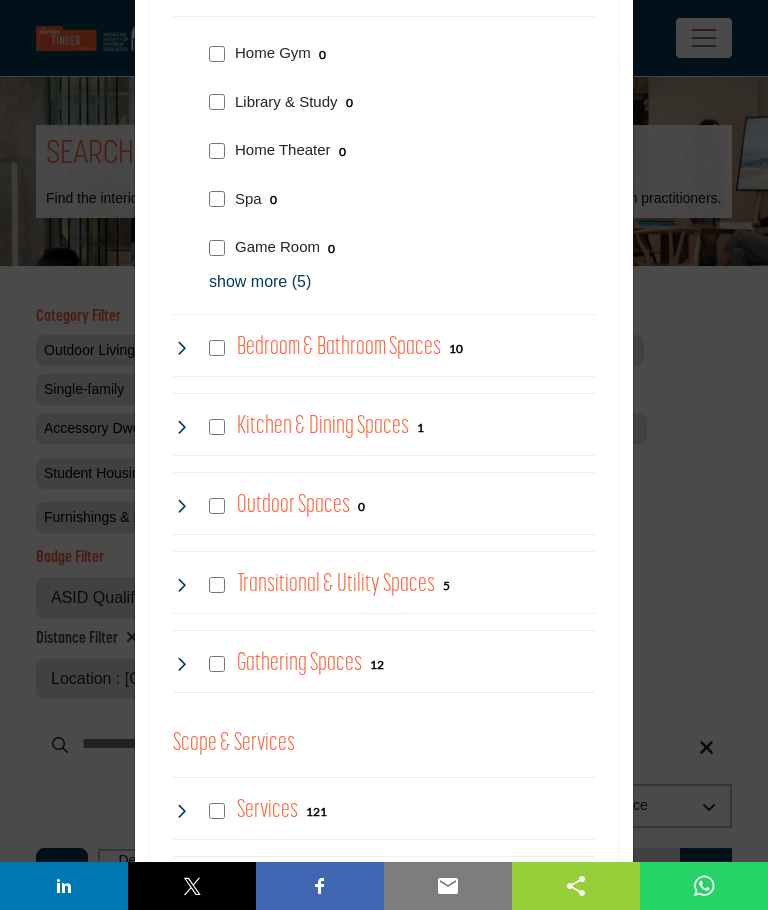 click on "Project Type
Clear
Outdoor Living
Affordable Housing
Multi-family
Whole House Design
Single-family
Furnishings & Decor
0" at bounding box center (384, 79) 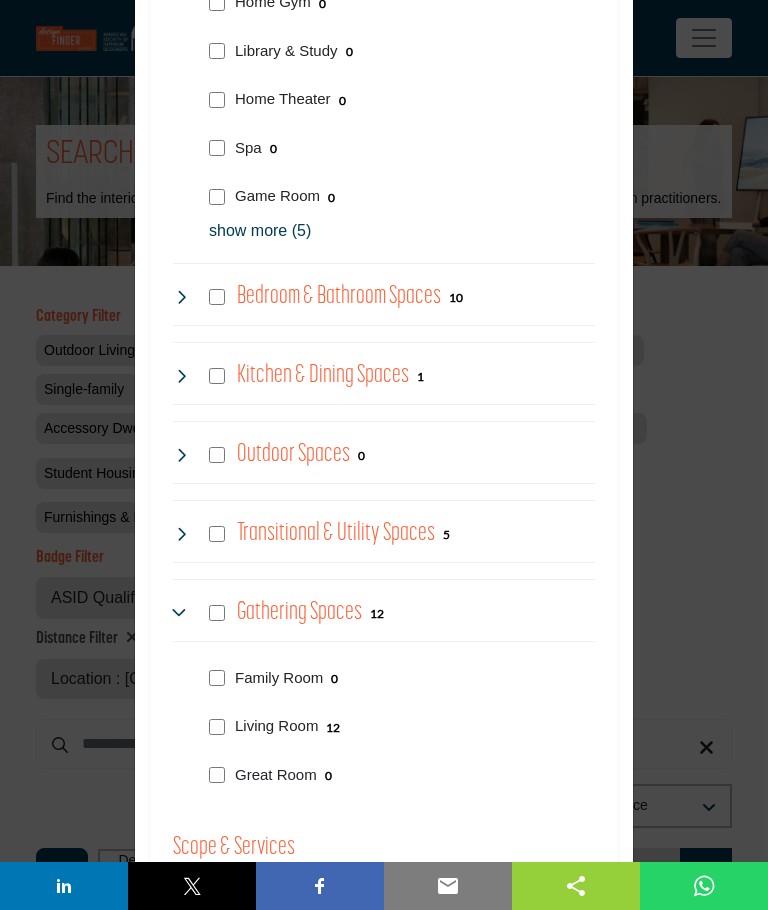 scroll, scrollTop: 2259, scrollLeft: 0, axis: vertical 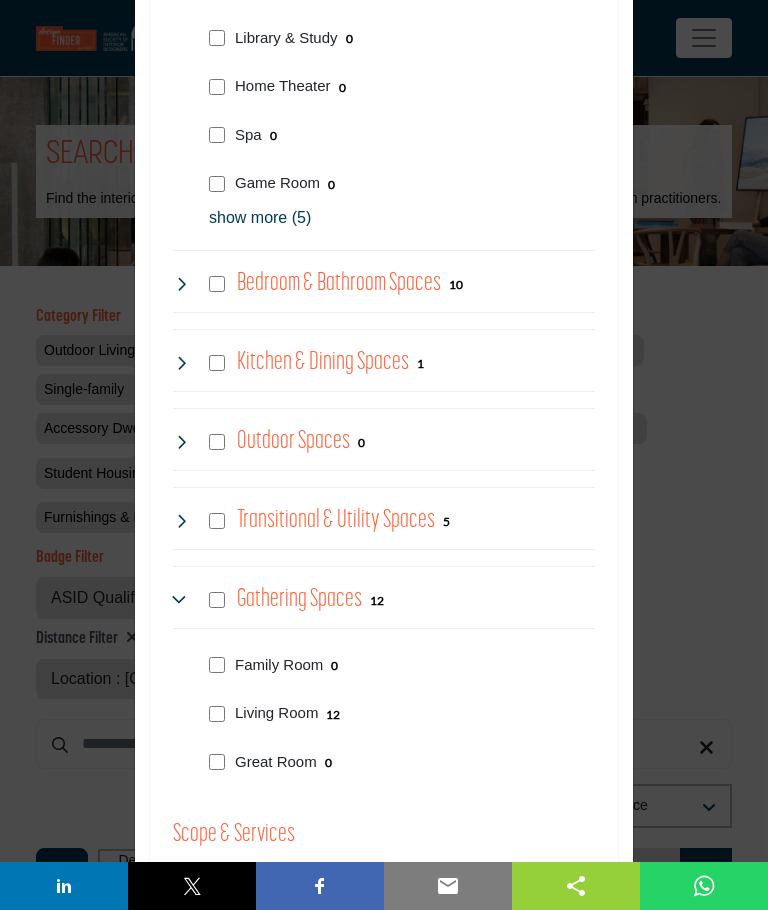 click on "Family Room
0" at bounding box center (398, 663) 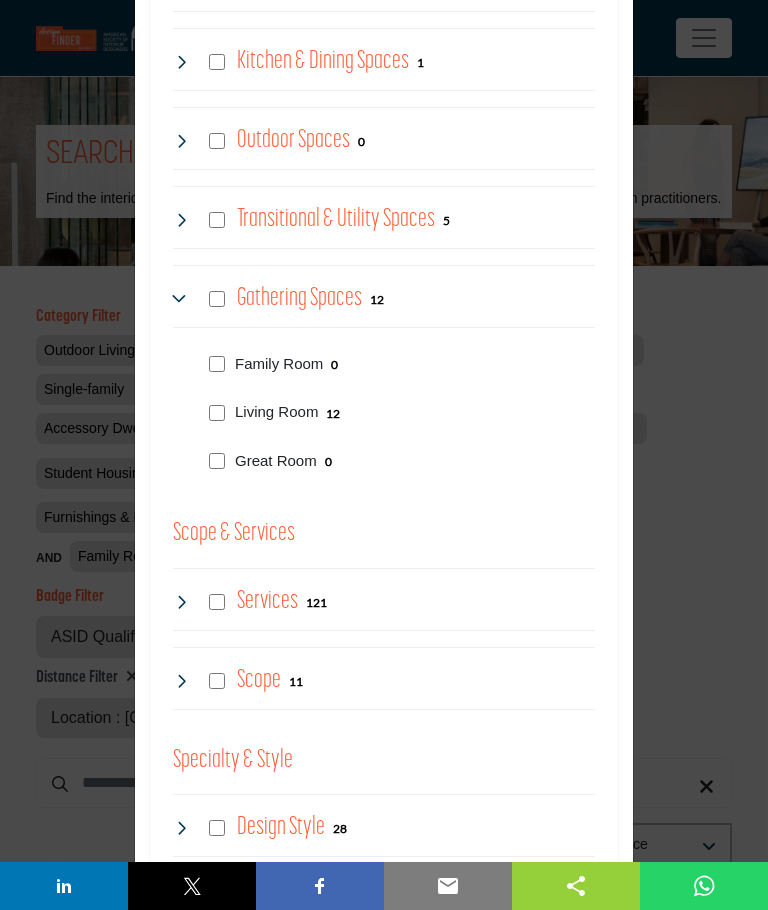 scroll, scrollTop: 2559, scrollLeft: 0, axis: vertical 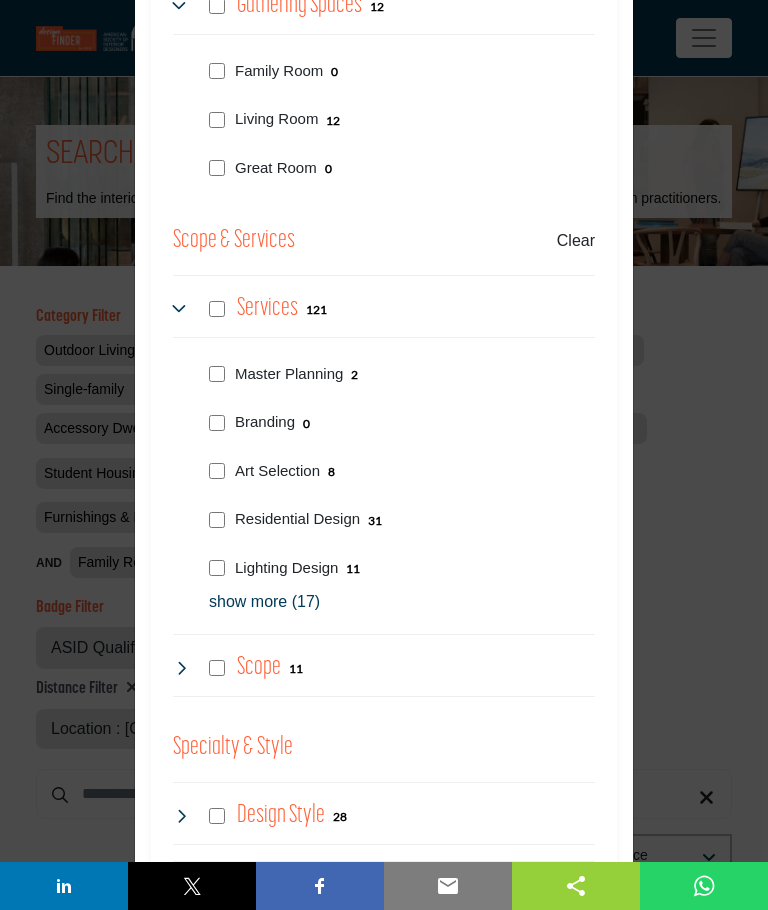 click at bounding box center [181, 668] 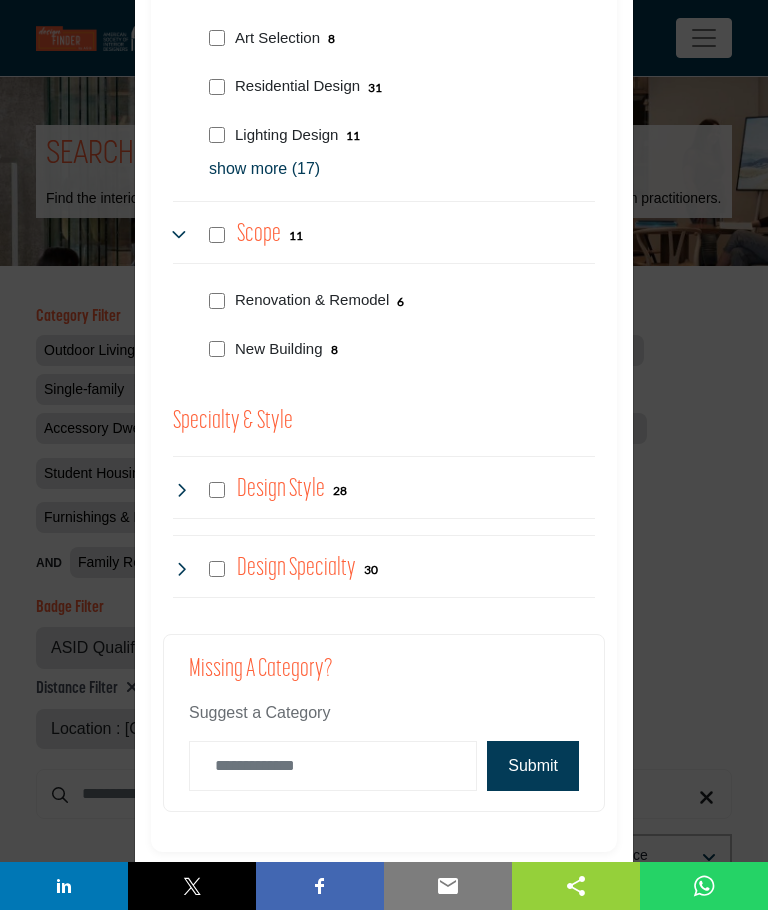 scroll, scrollTop: 3288, scrollLeft: 0, axis: vertical 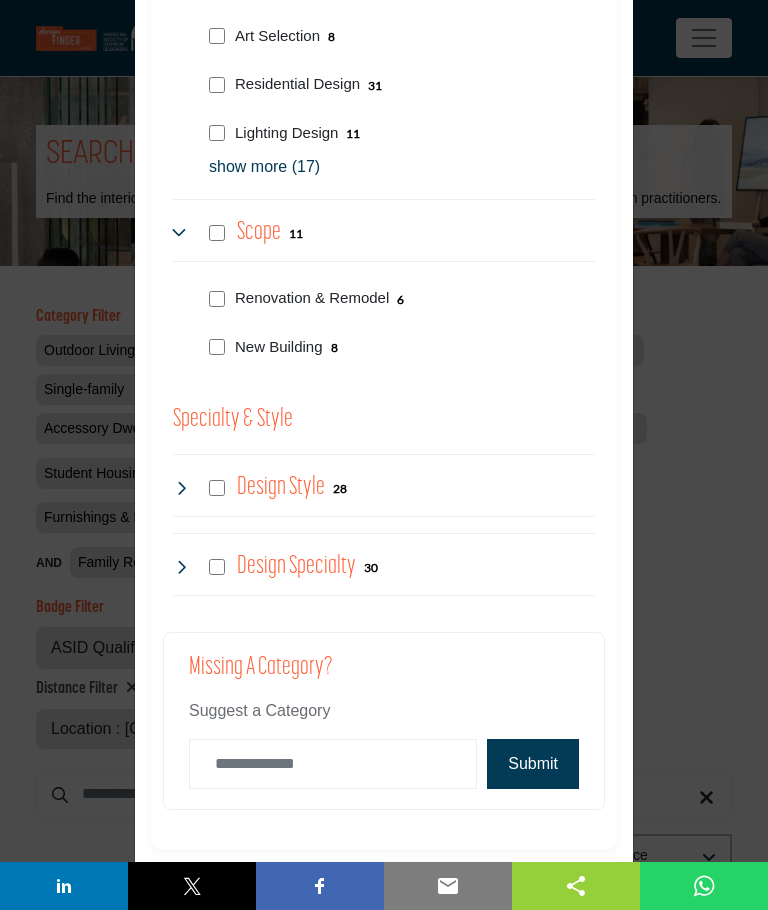 click on "Design Style
28" at bounding box center [260, 488] 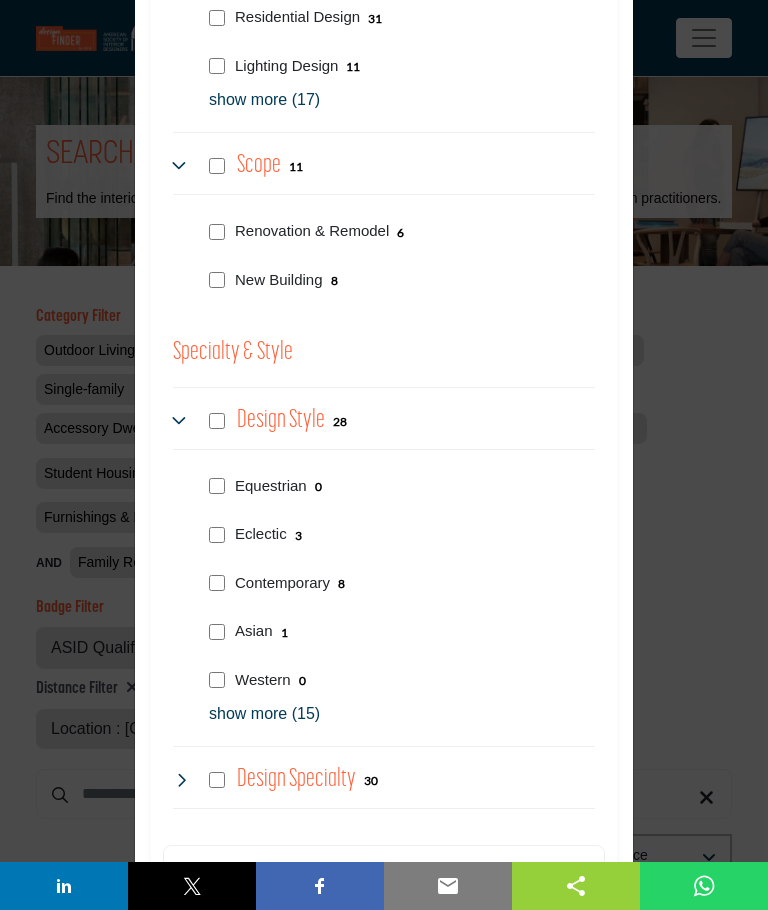 scroll, scrollTop: 3388, scrollLeft: 0, axis: vertical 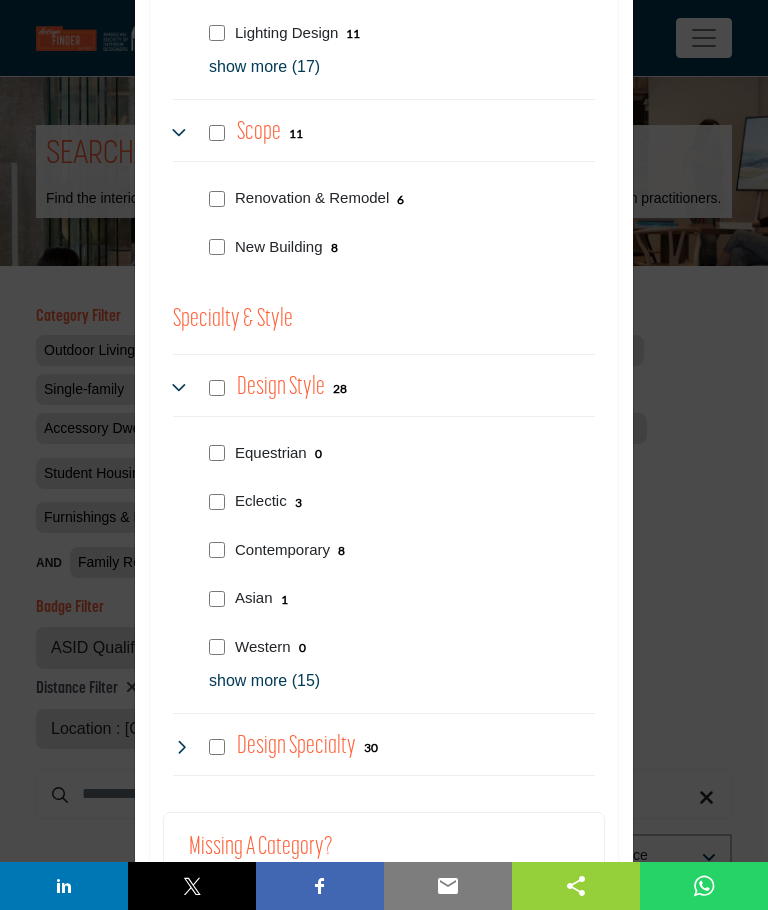 click on "Eclectic
3" at bounding box center (398, 499) 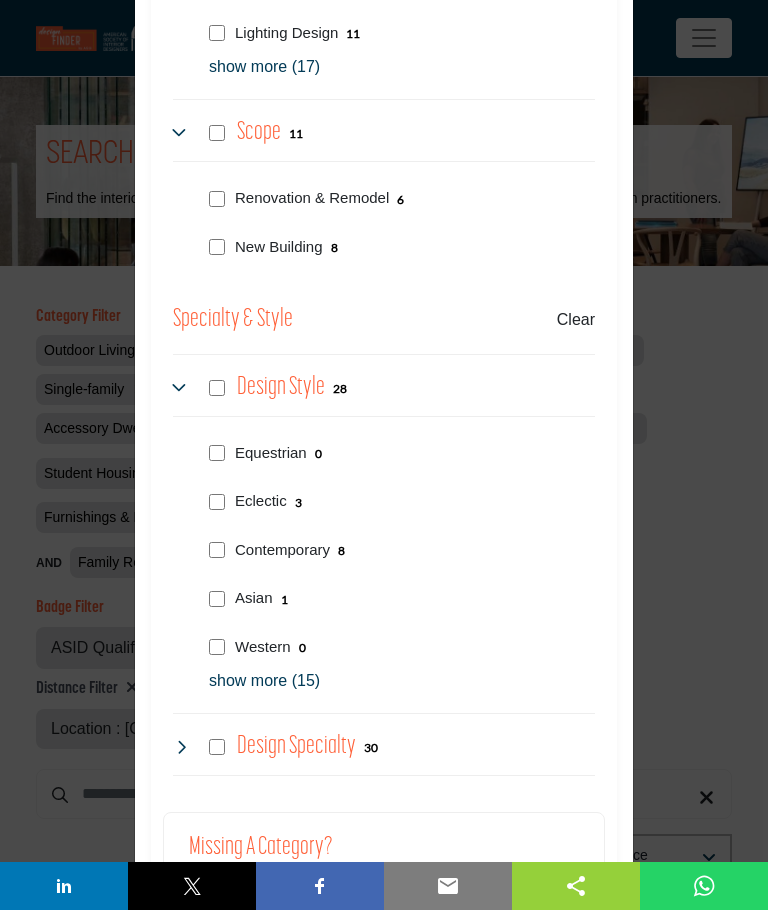 click on "show more (15)" at bounding box center (402, 681) 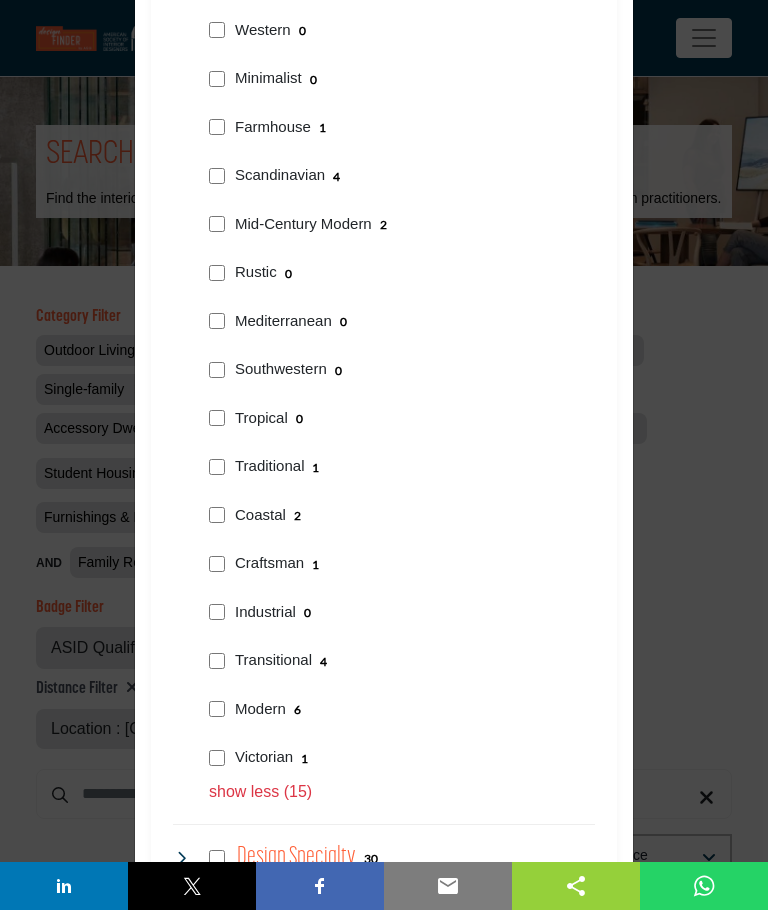 scroll, scrollTop: 4003, scrollLeft: 0, axis: vertical 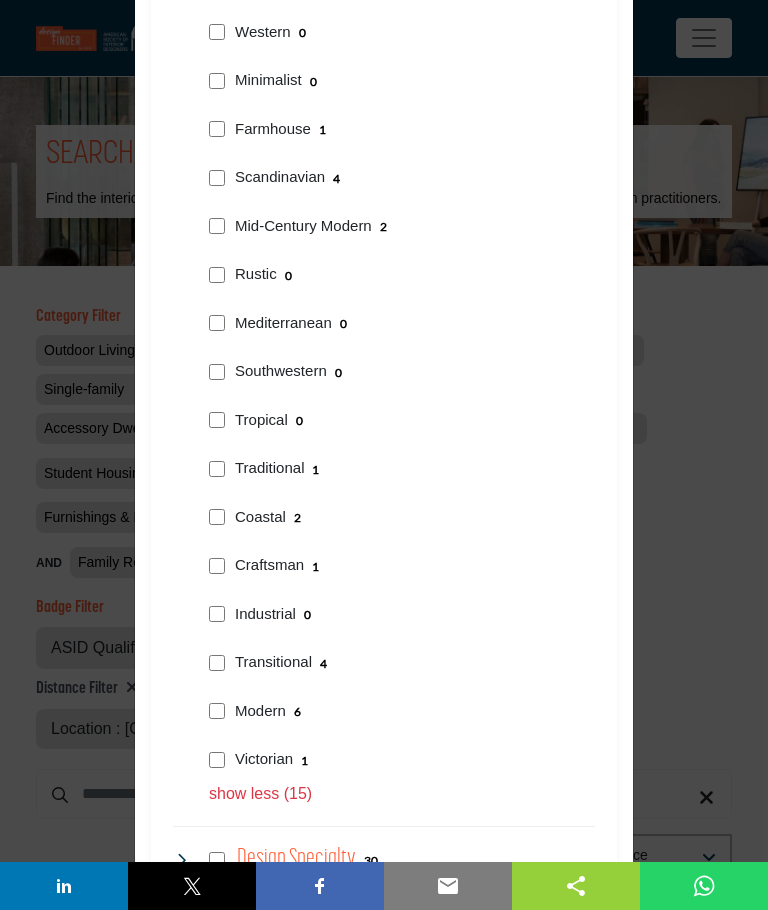 click on "Traditional
1" at bounding box center [398, 466] 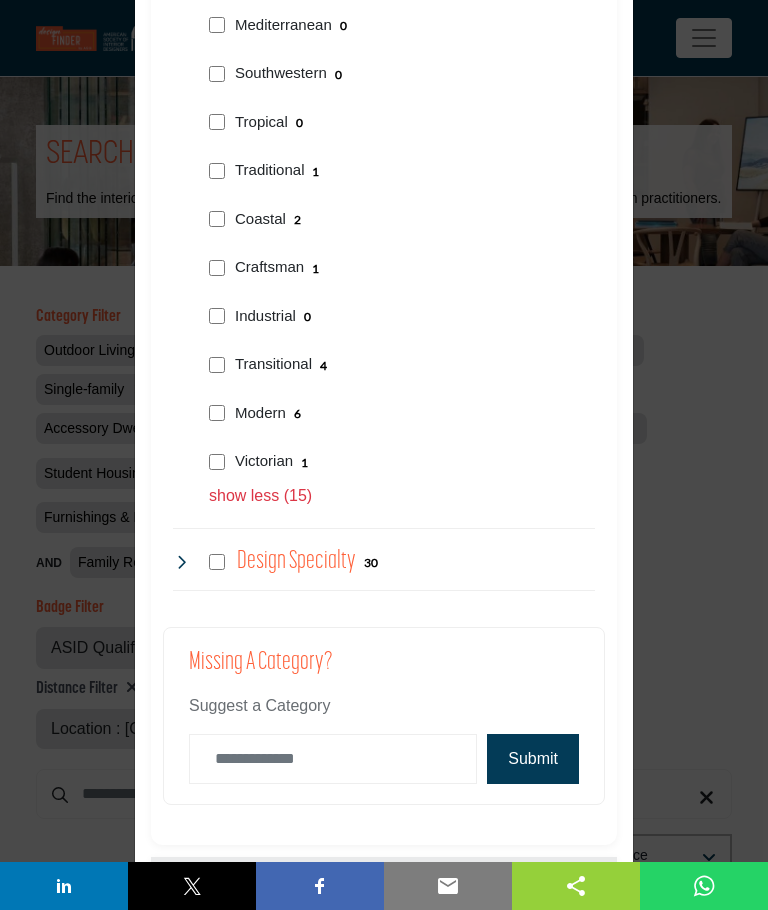 scroll, scrollTop: 4340, scrollLeft: 0, axis: vertical 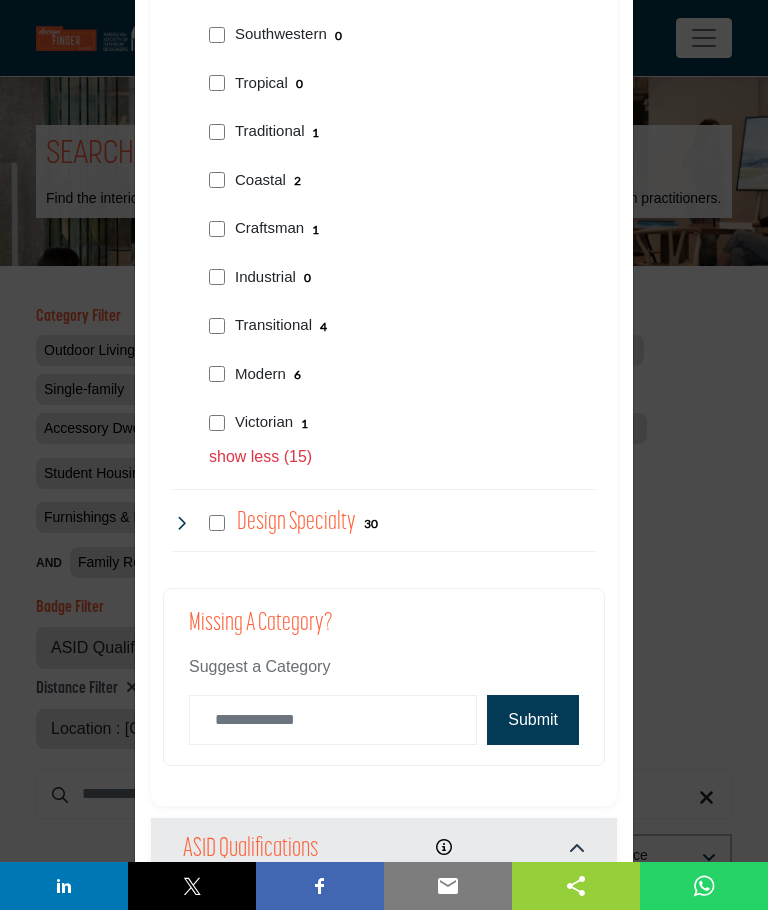 click on "Design Specialty
30" at bounding box center (275, 523) 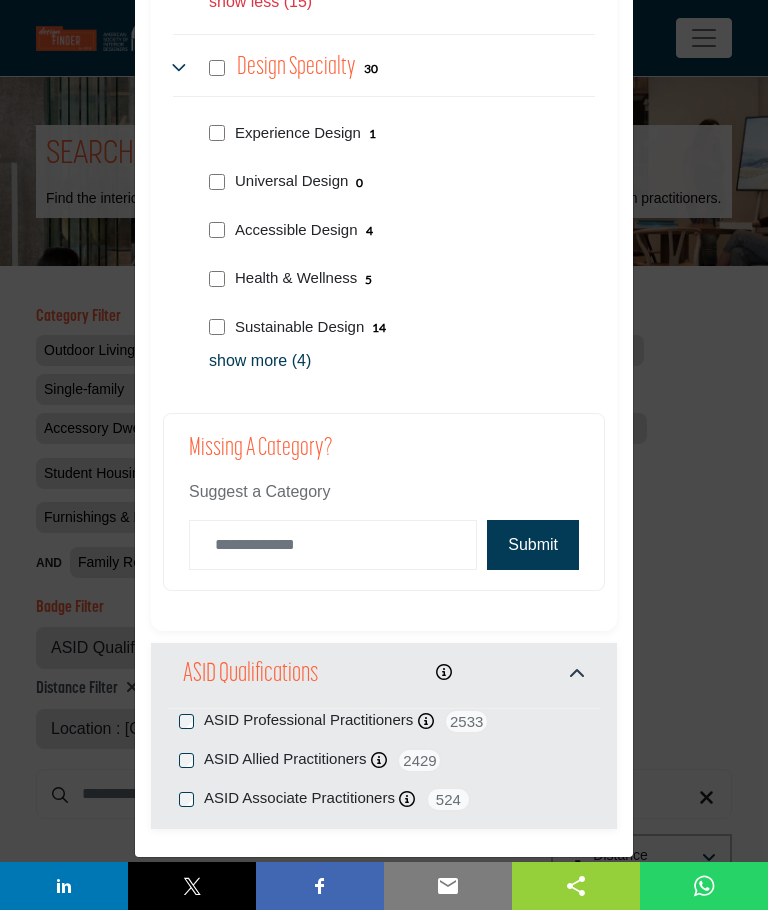 scroll, scrollTop: 4794, scrollLeft: 0, axis: vertical 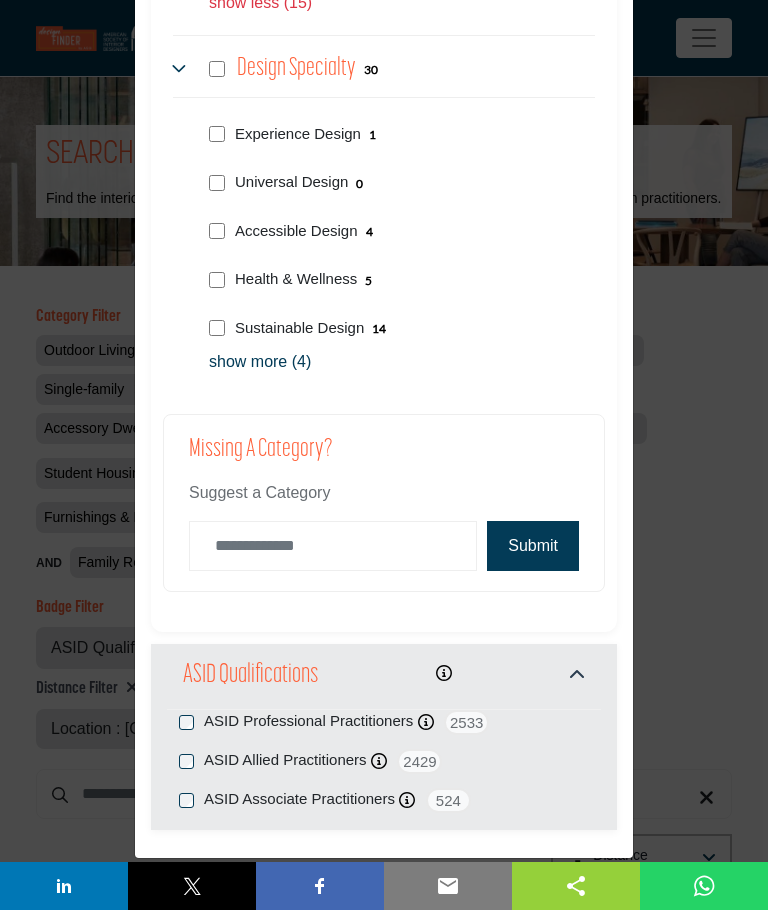 click on "Submit" at bounding box center [533, 546] 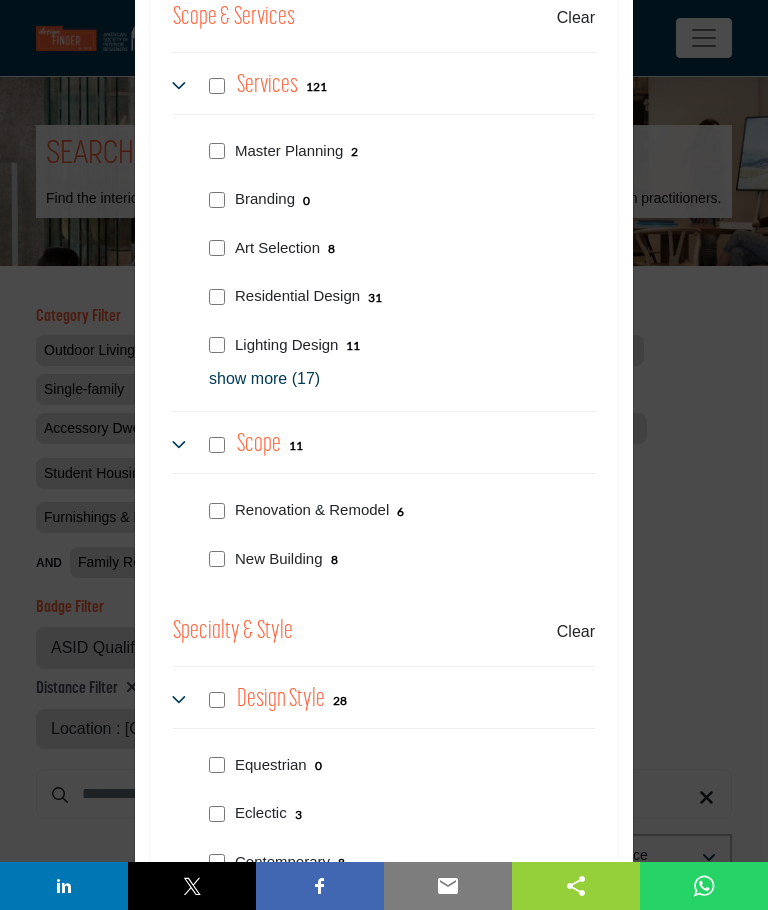 scroll, scrollTop: 3069, scrollLeft: 0, axis: vertical 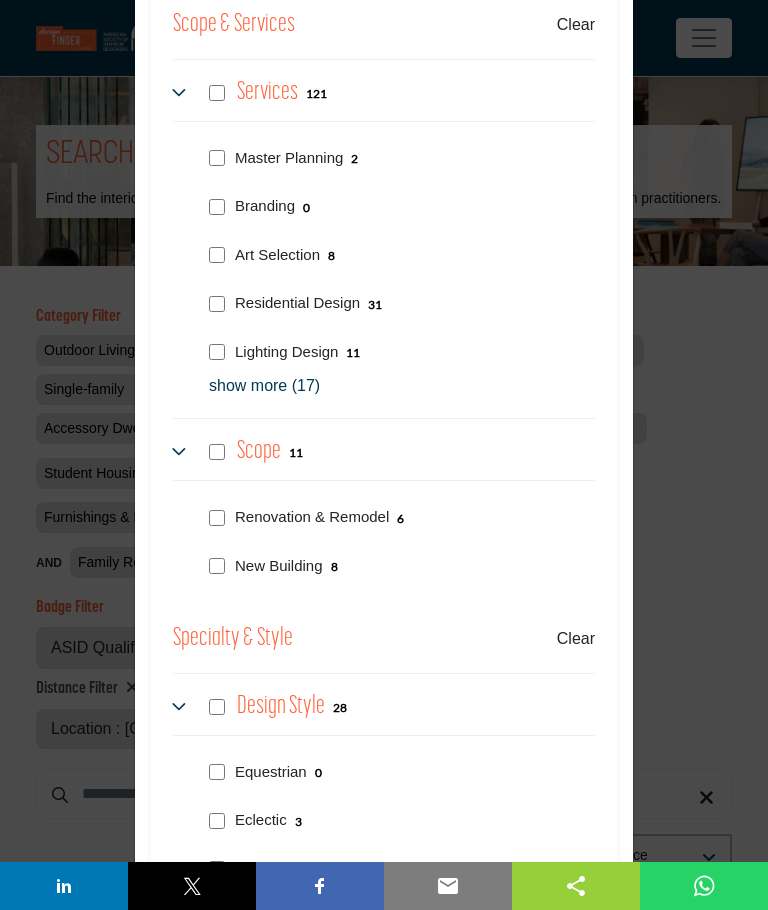 click at bounding box center [181, 452] 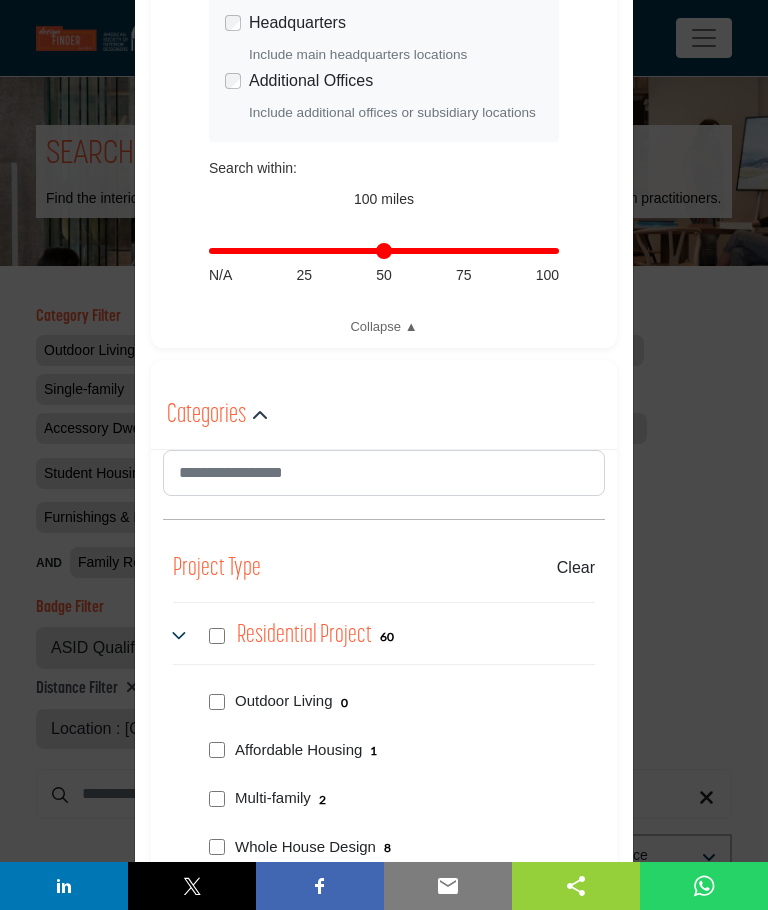 scroll, scrollTop: 650, scrollLeft: 0, axis: vertical 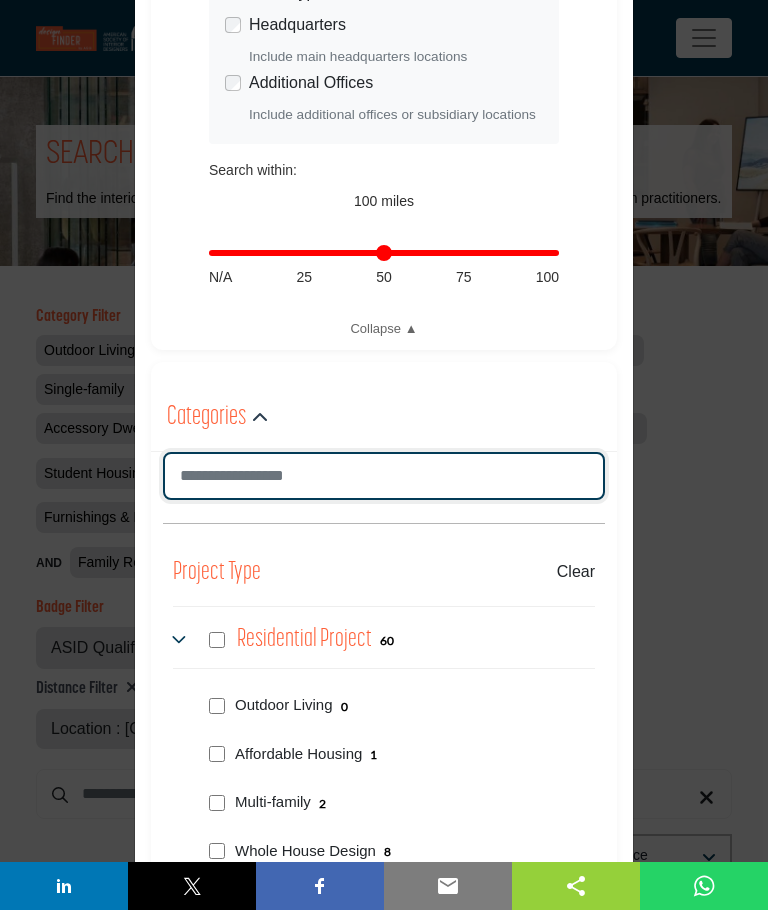 click at bounding box center (384, 476) 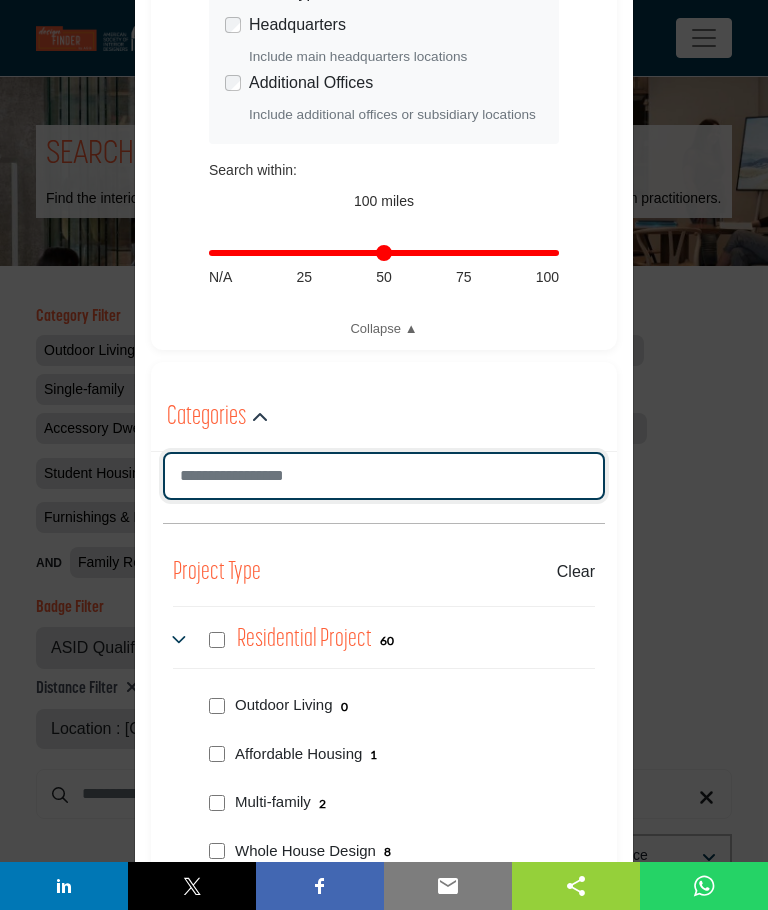 type on "*" 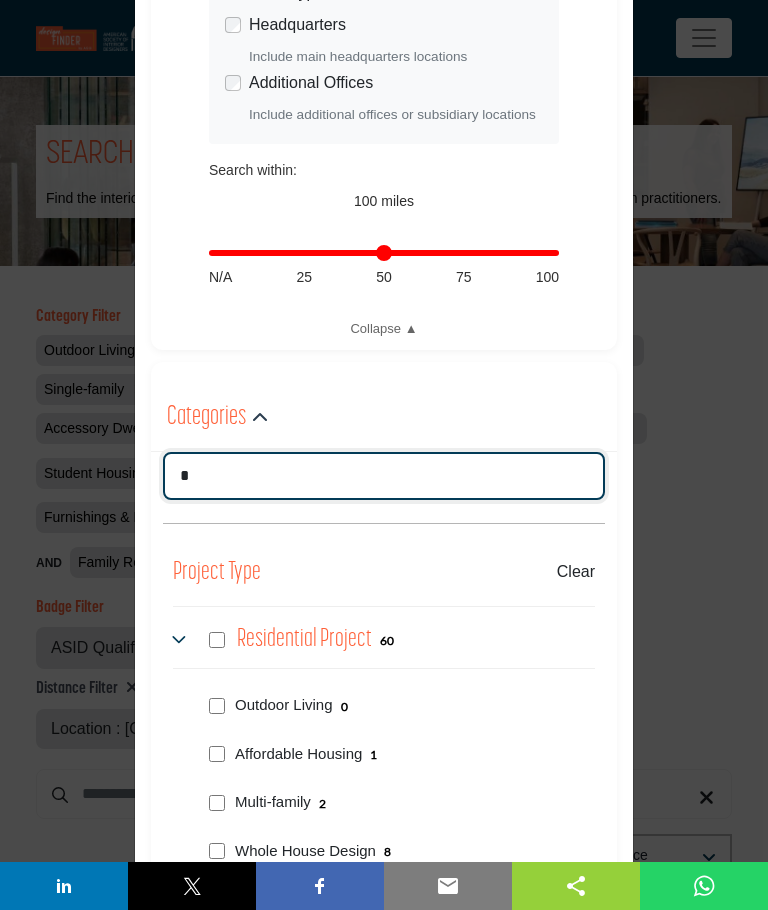 type on "**********" 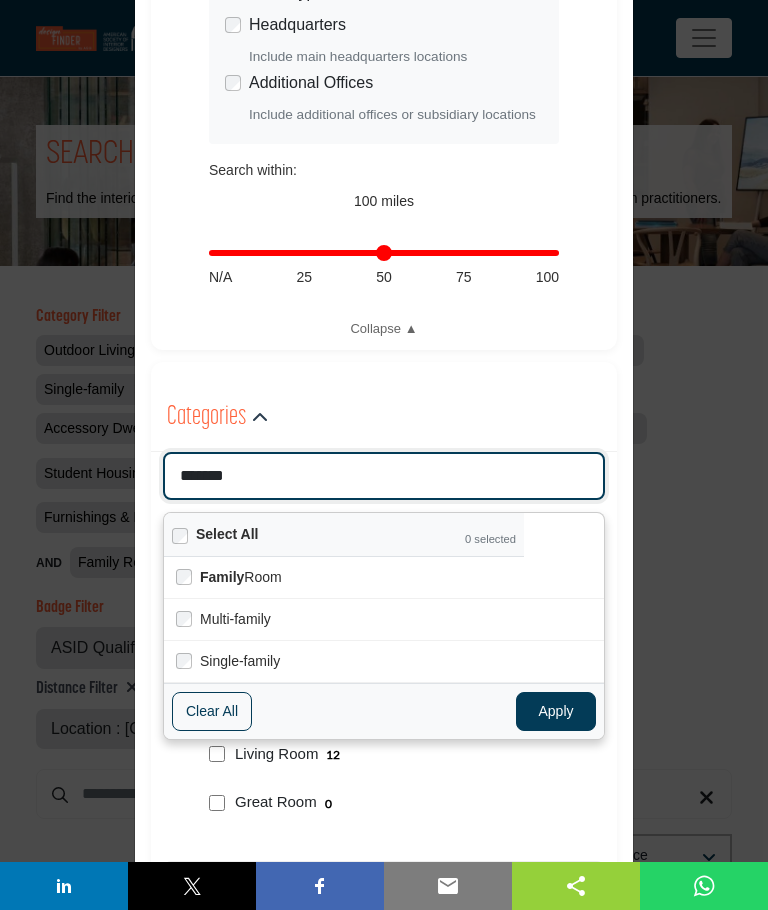 type on "********" 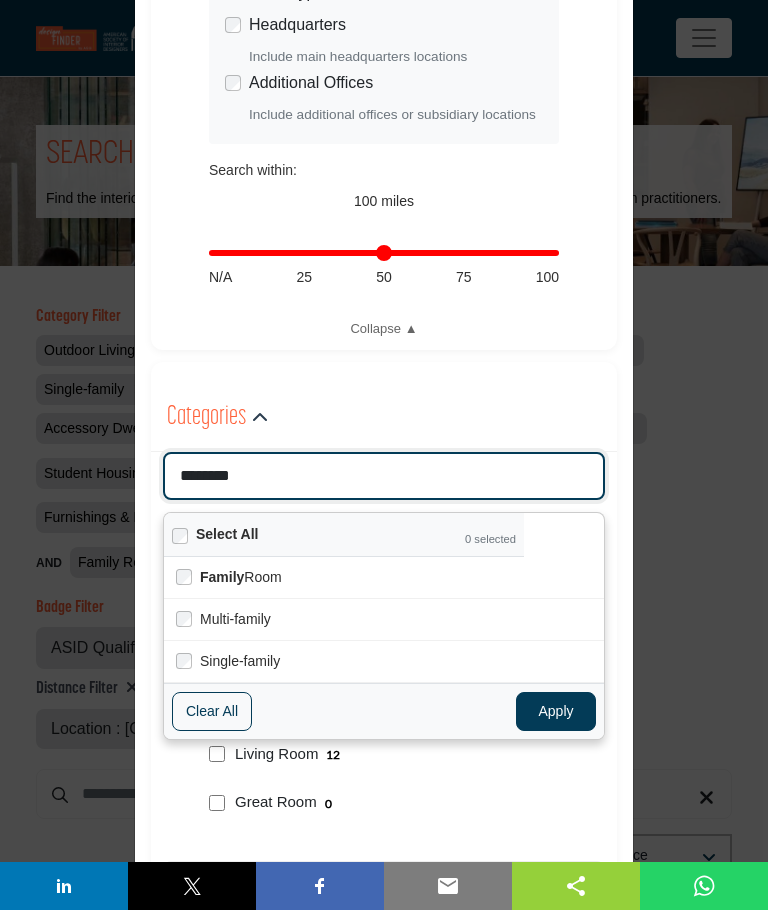 type on "**********" 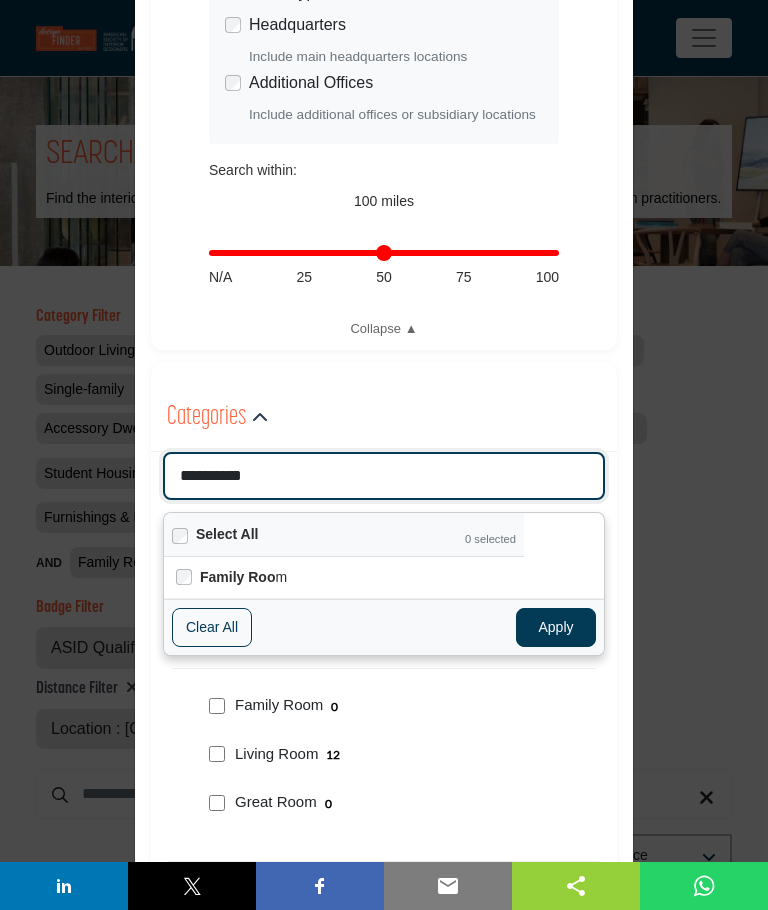 type on "**********" 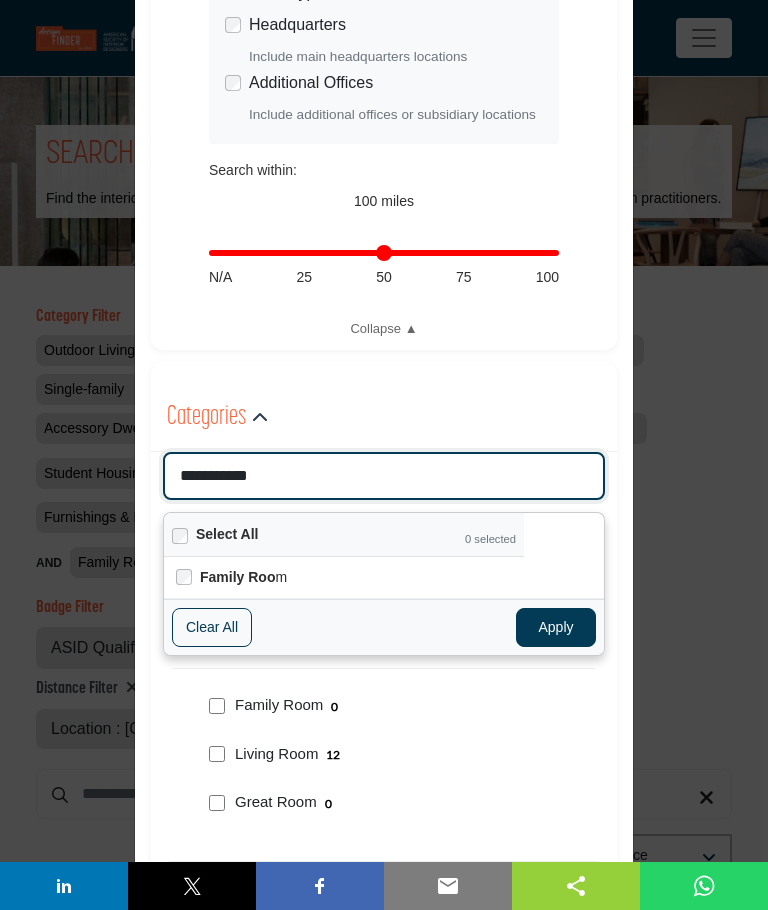 type 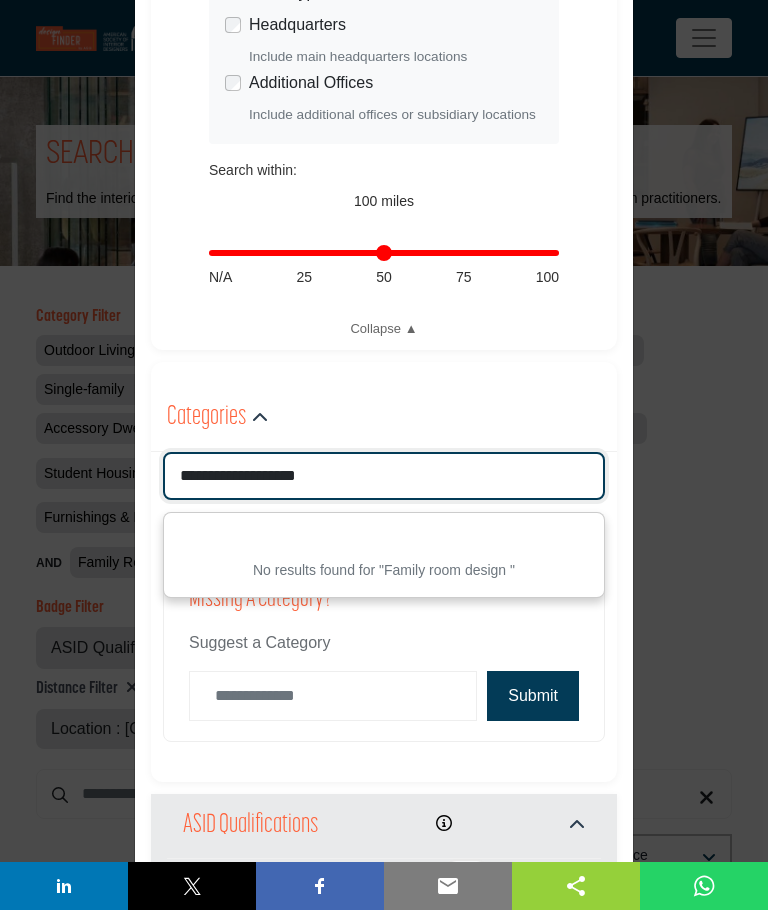 type on "**********" 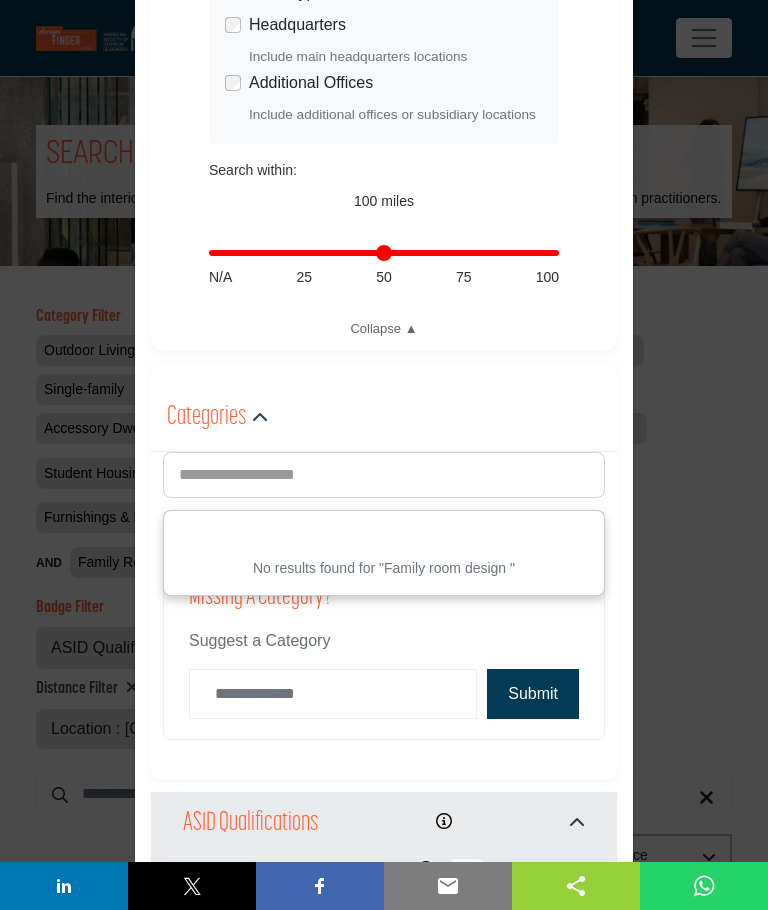 click on "Filter
×
ASID QUALIFIED DESIGNERS & MEMBERS
Find Interior Designers, firms, suppliers, and organizations that support the profession and industry through ASID membership.  Learn more
ASID Qualified Practitioners
5471" at bounding box center (384, 455) 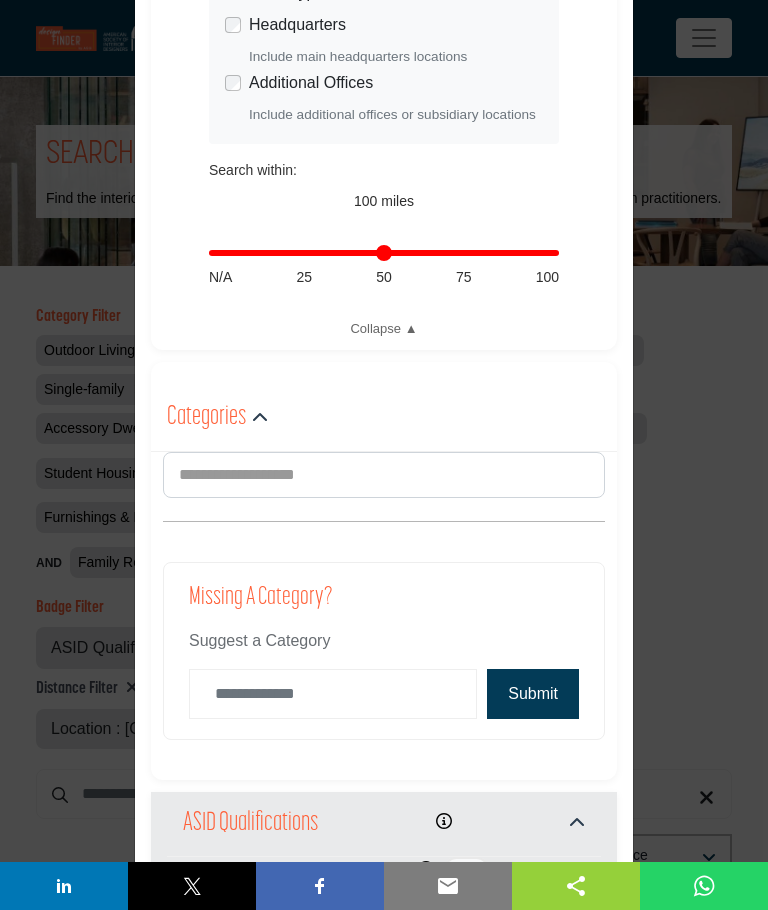 click on "Submit" at bounding box center [533, 694] 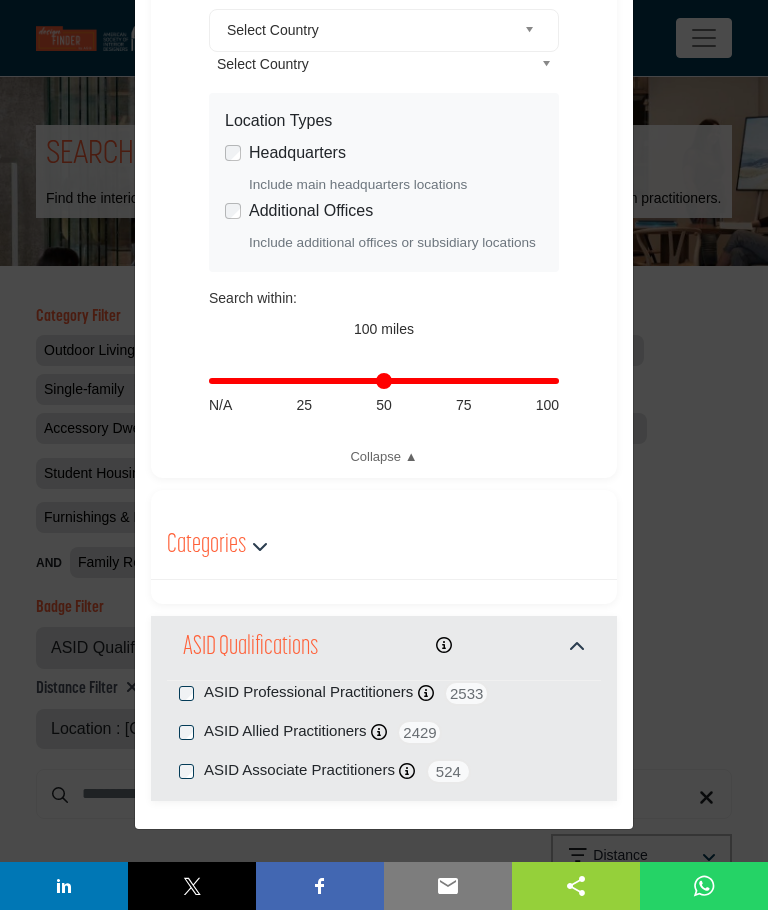 click on "Categories" at bounding box center (206, 546) 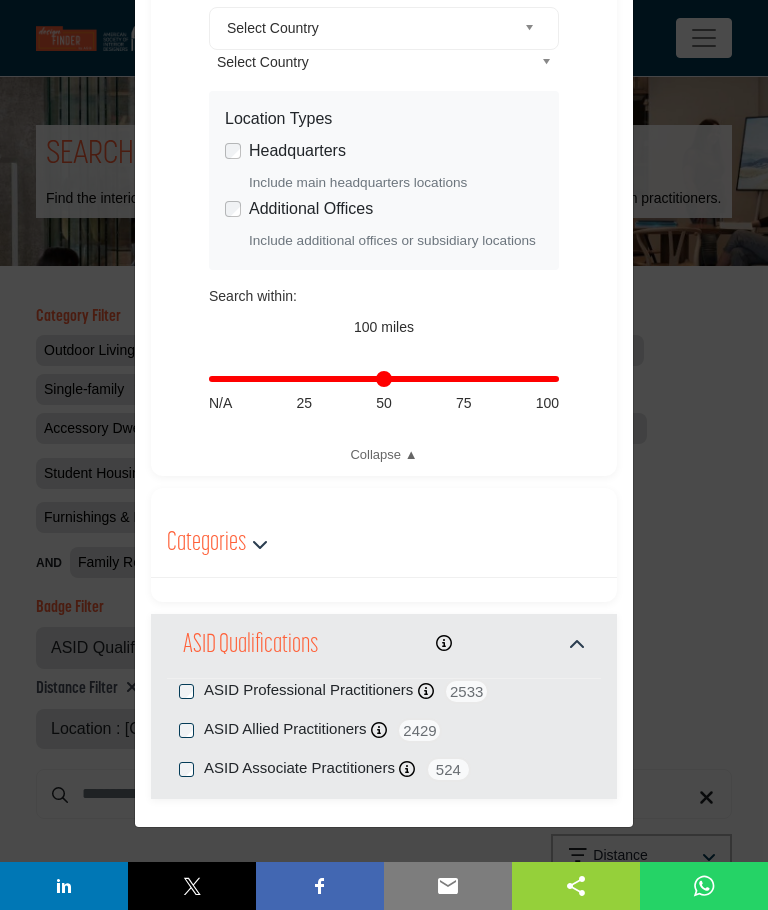 scroll, scrollTop: 522, scrollLeft: 0, axis: vertical 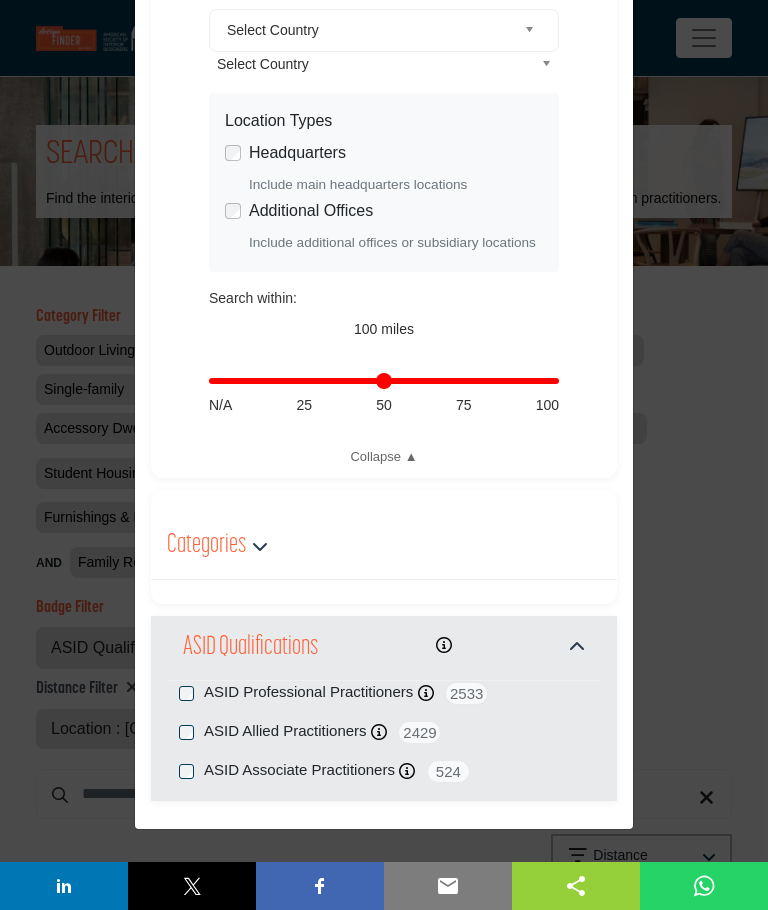 click on "Categories" at bounding box center [206, 546] 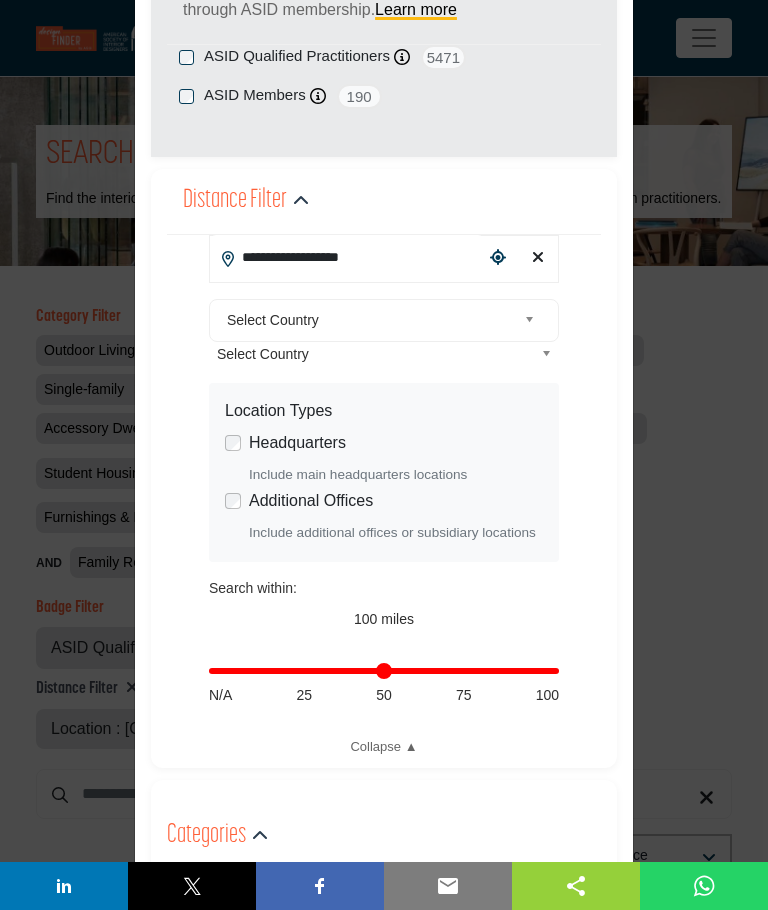 scroll, scrollTop: 228, scrollLeft: 0, axis: vertical 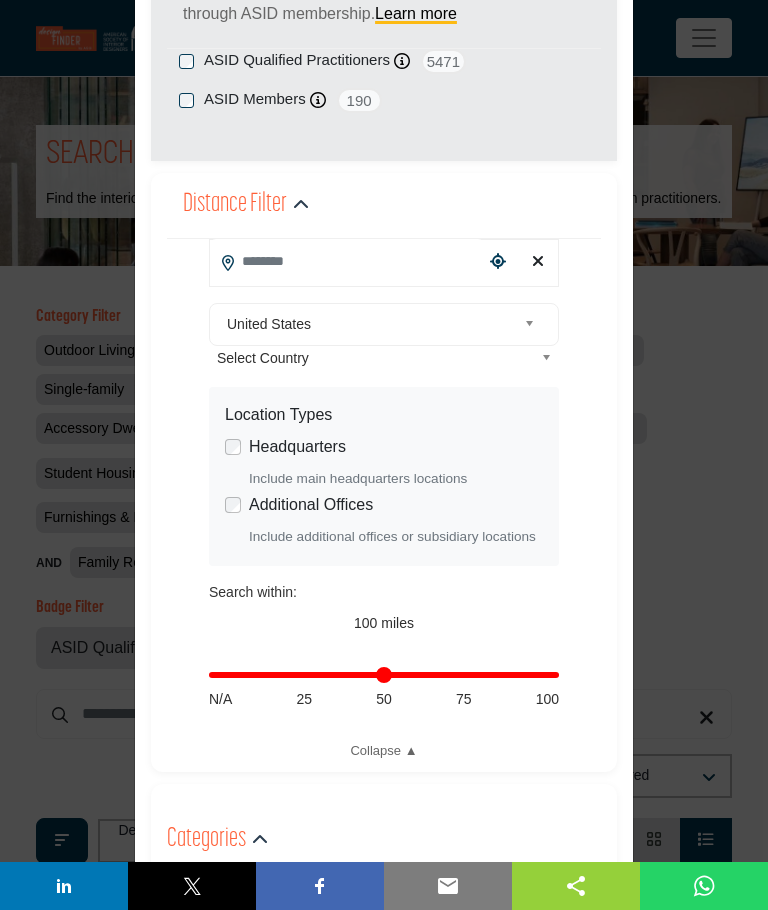 click at bounding box center (347, 261) 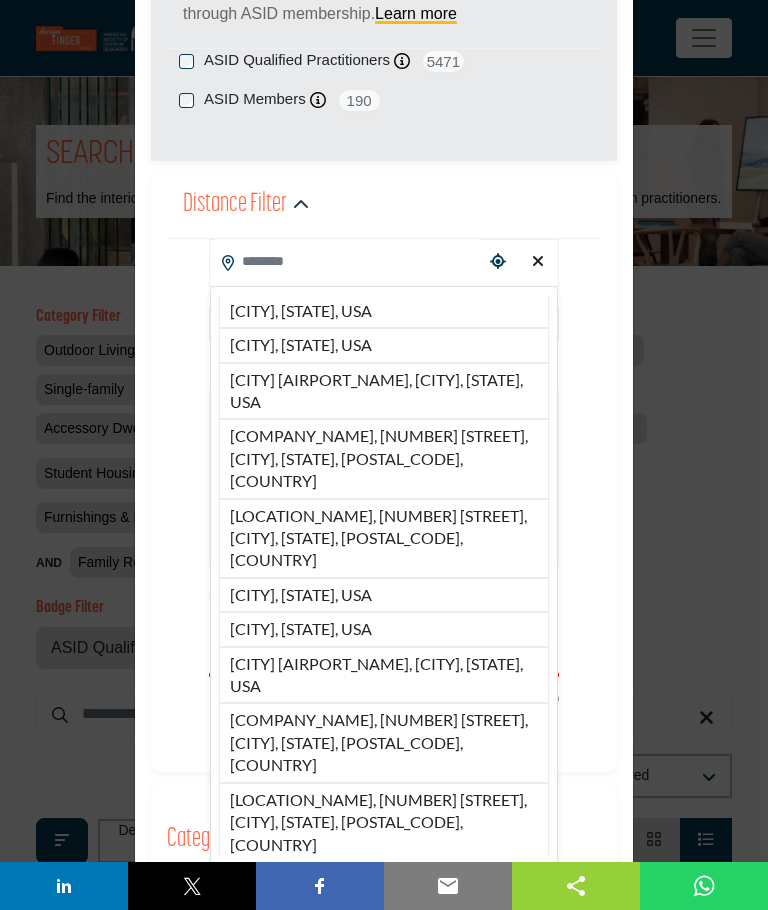 click on "[CITY], [STATE], USA" at bounding box center (384, 311) 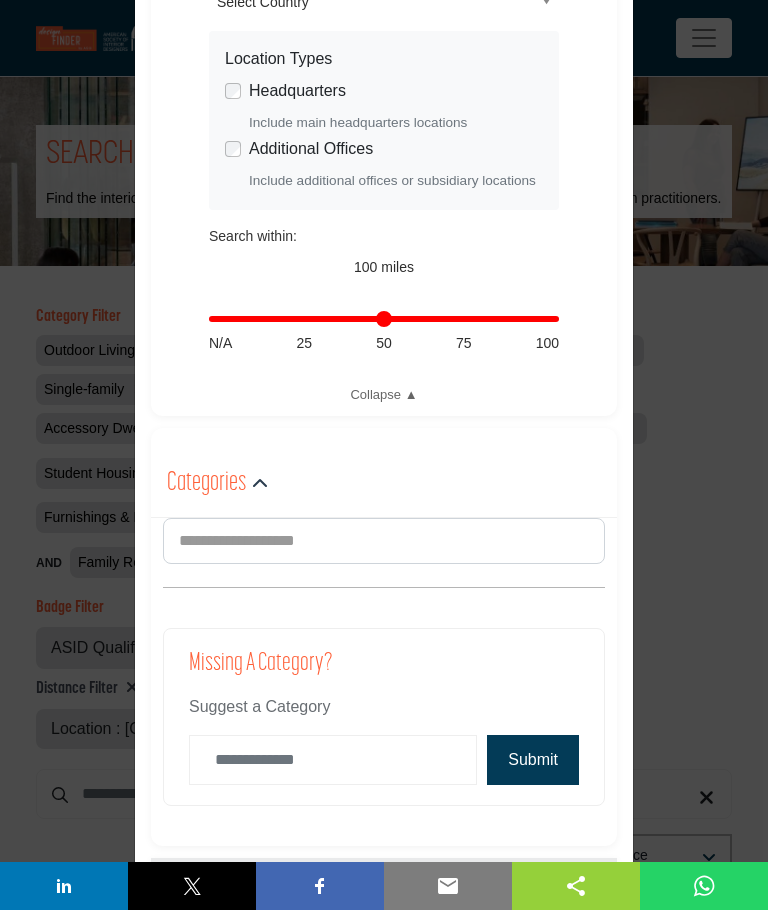 scroll, scrollTop: 587, scrollLeft: 0, axis: vertical 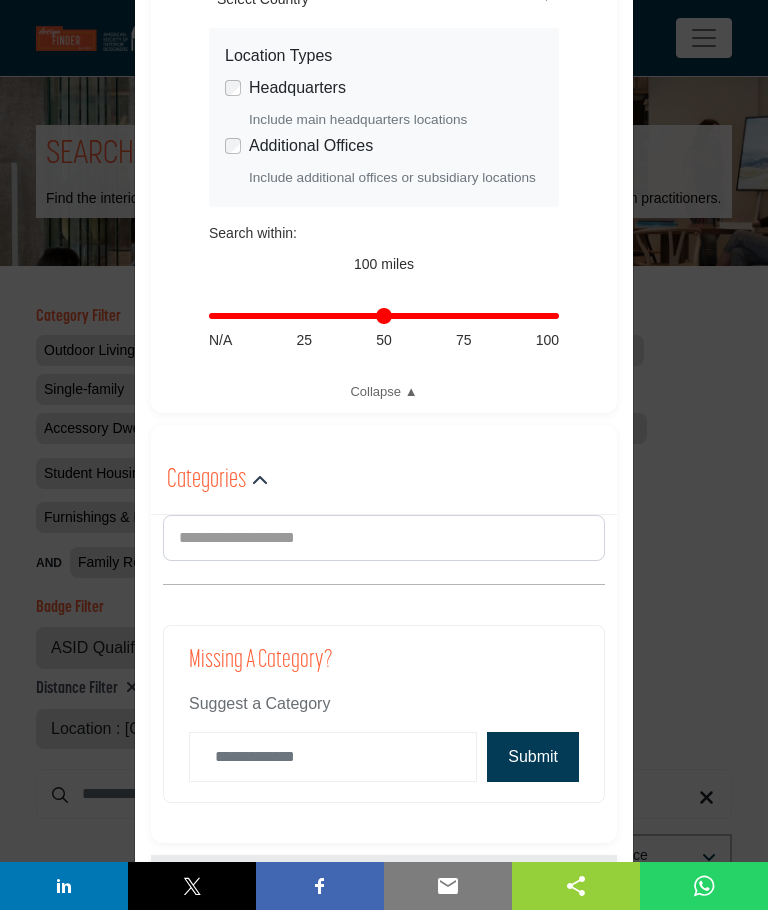 click on "Categories" at bounding box center (206, 481) 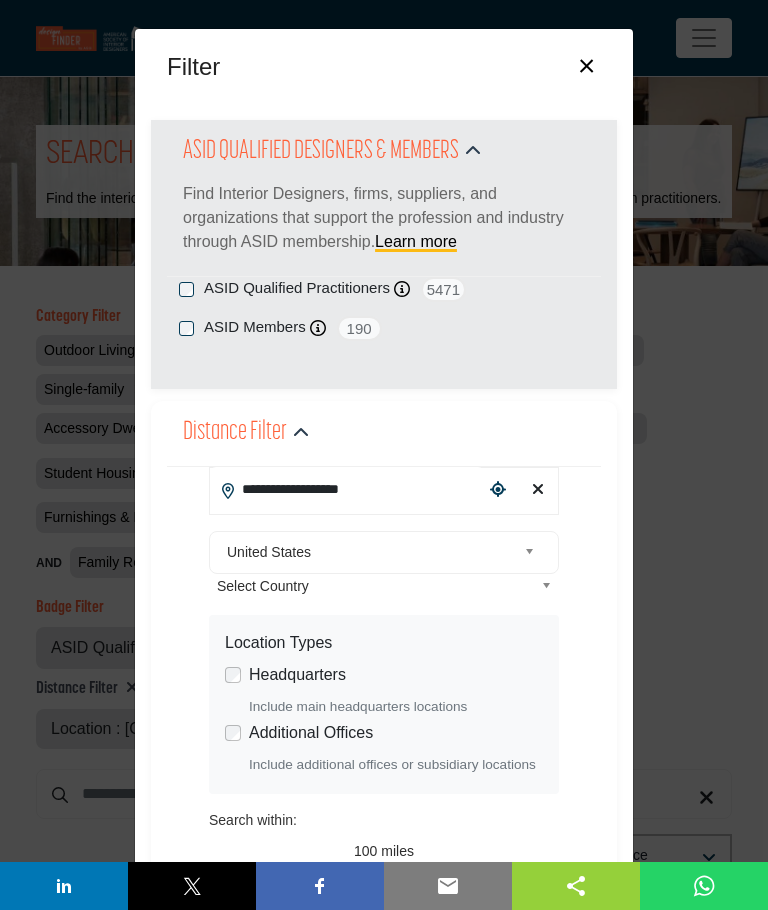 scroll, scrollTop: 0, scrollLeft: 0, axis: both 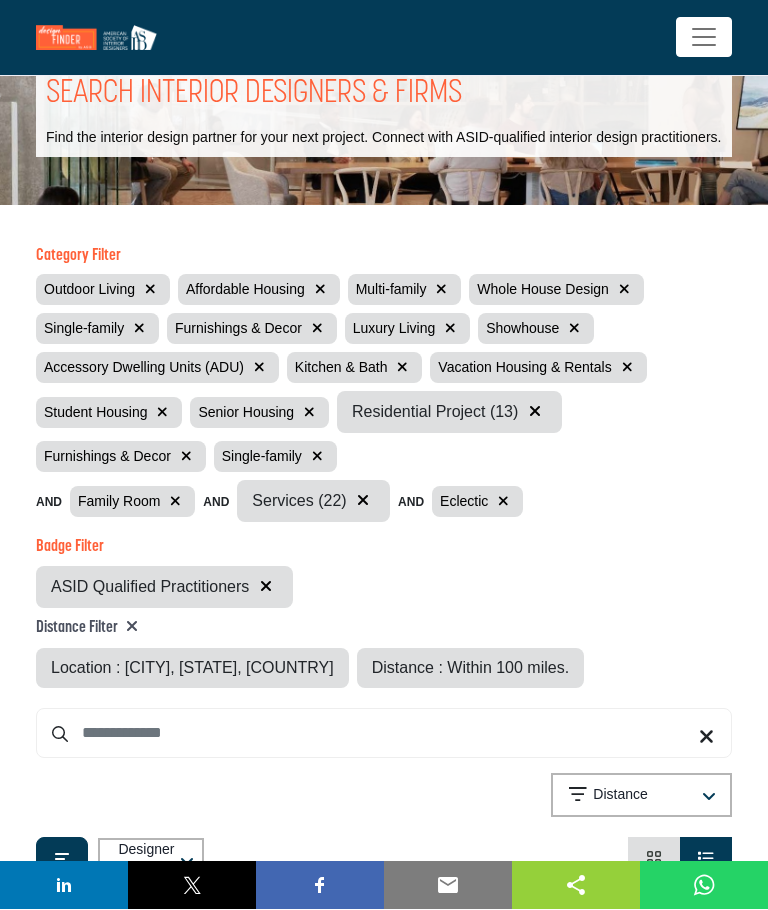 click on "Furnishings & Decor" at bounding box center (252, 329) 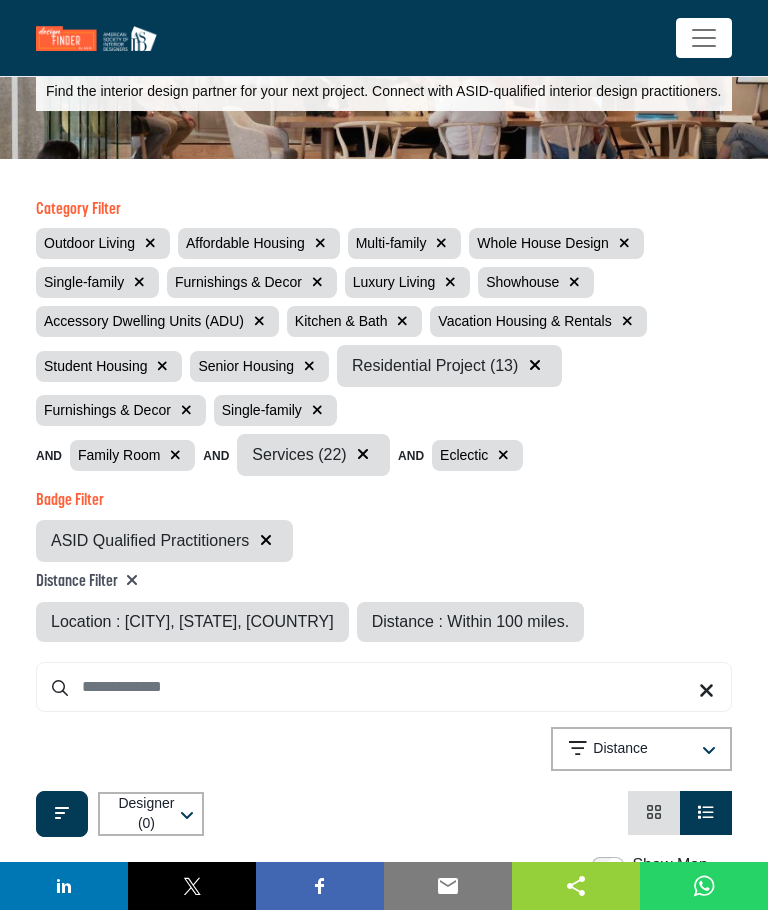 scroll, scrollTop: 106, scrollLeft: 0, axis: vertical 